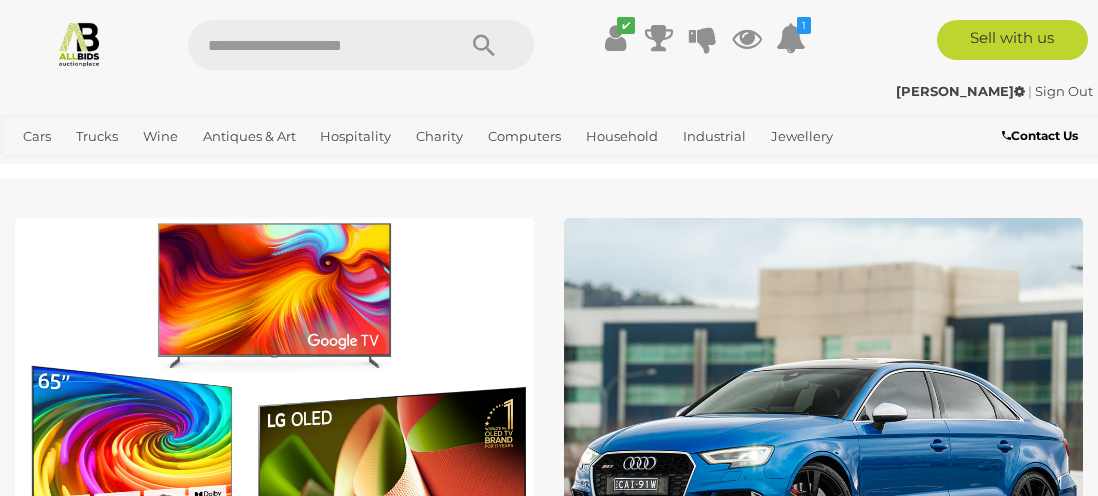 scroll, scrollTop: 0, scrollLeft: 0, axis: both 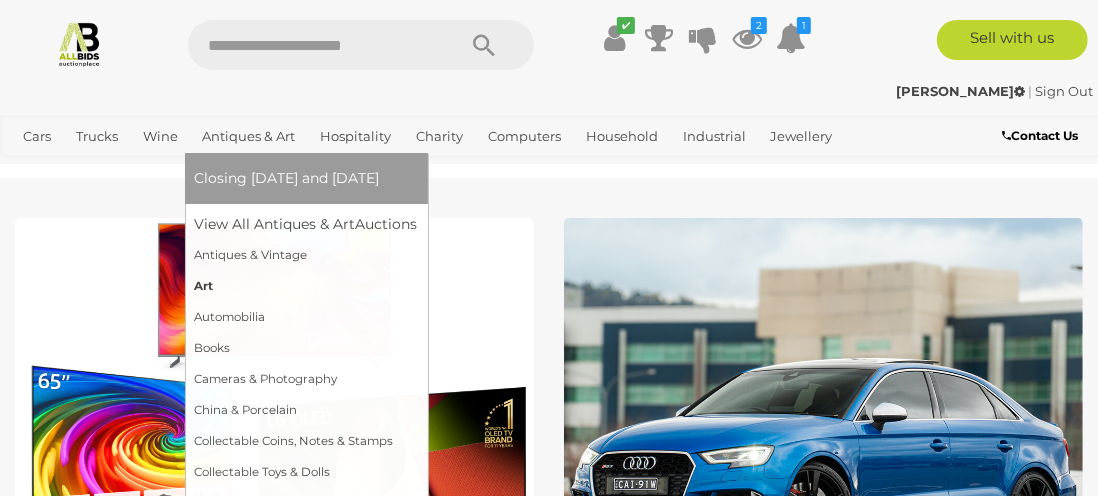 click on "Art" at bounding box center (306, 286) 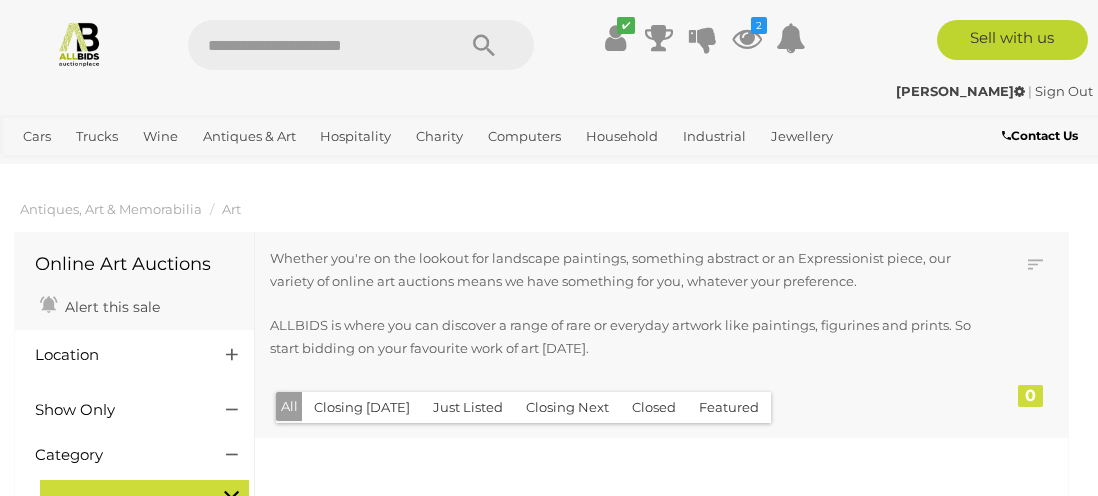 scroll, scrollTop: 0, scrollLeft: 0, axis: both 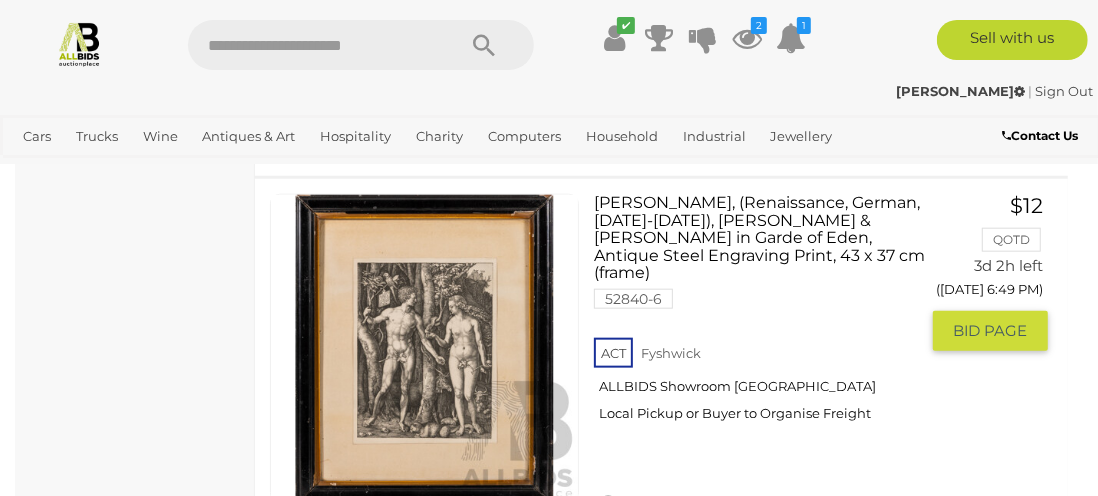 click at bounding box center (424, 348) 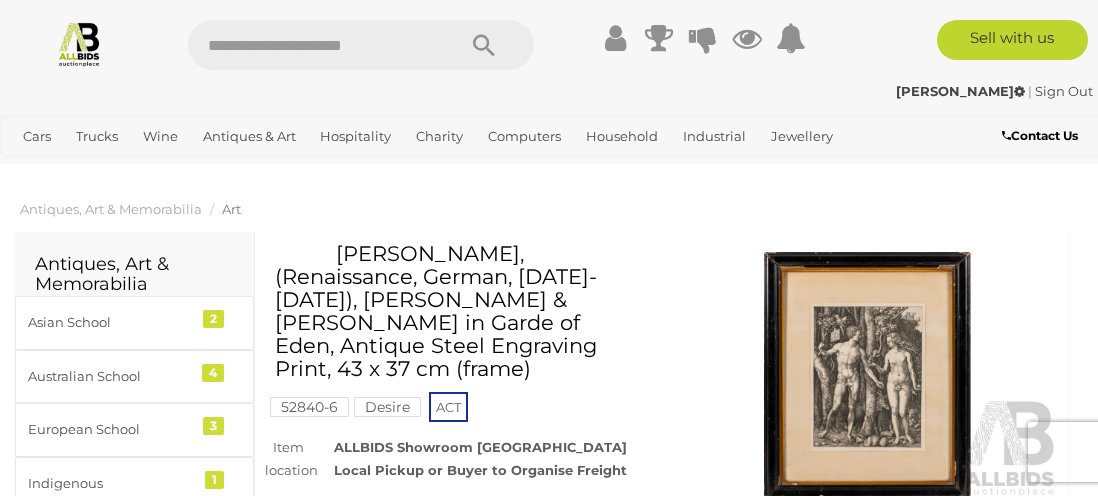 scroll, scrollTop: 0, scrollLeft: 0, axis: both 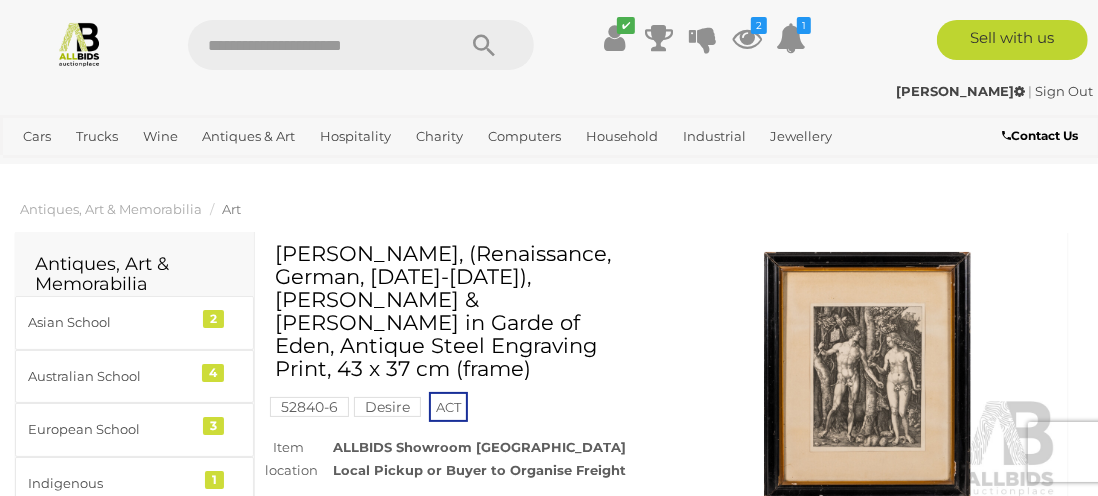 click at bounding box center [868, 375] 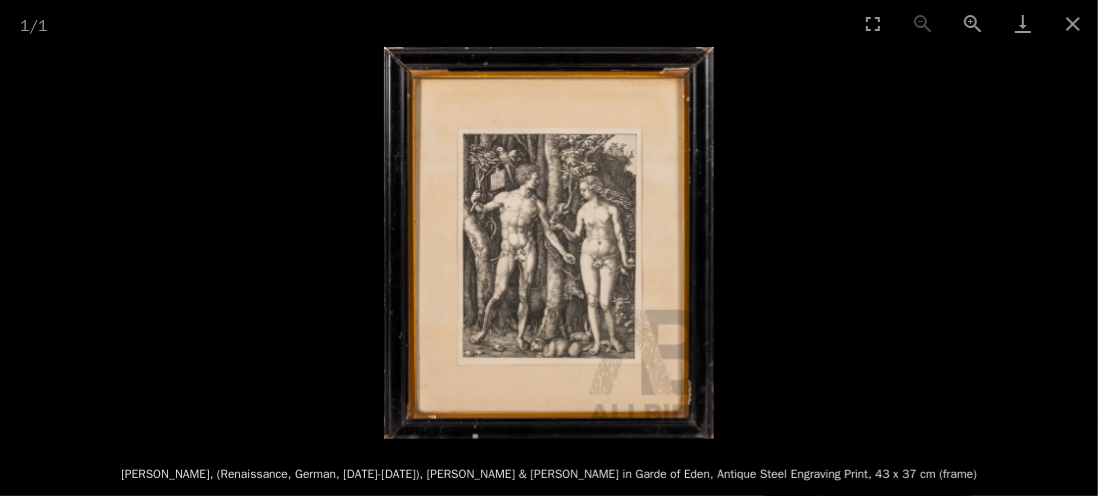 click at bounding box center [549, 243] 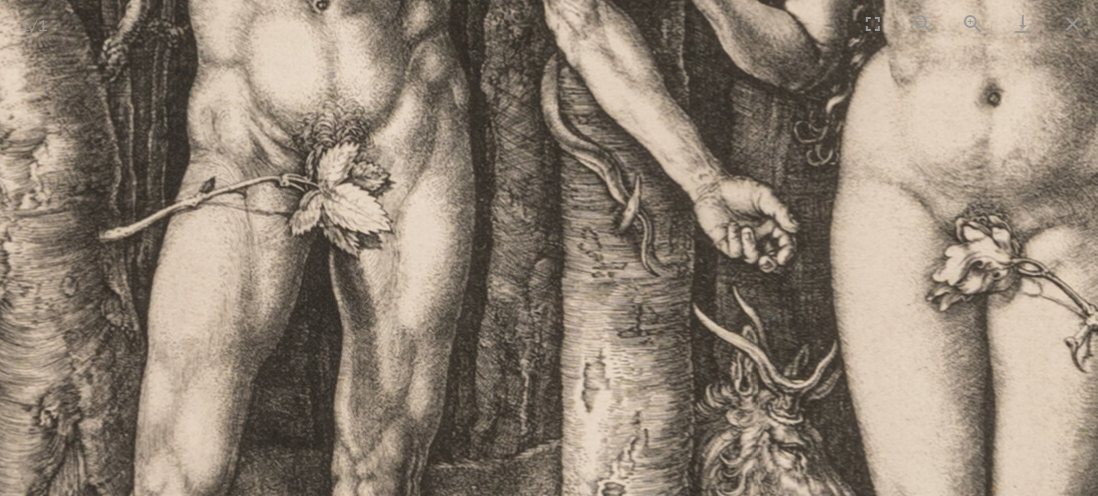 scroll, scrollTop: 100, scrollLeft: 0, axis: vertical 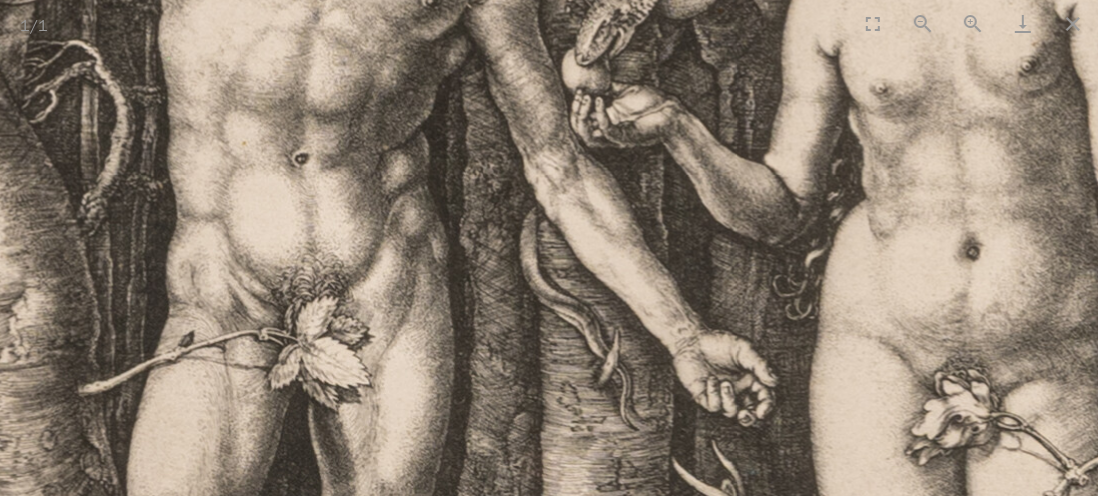 drag, startPoint x: 512, startPoint y: 348, endPoint x: 488, endPoint y: 457, distance: 111.61093 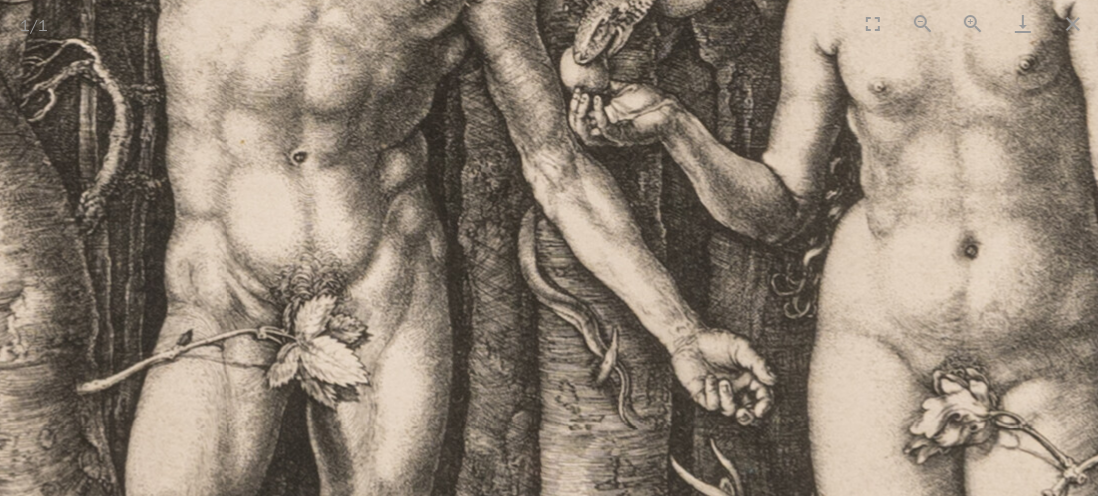 scroll, scrollTop: 0, scrollLeft: 0, axis: both 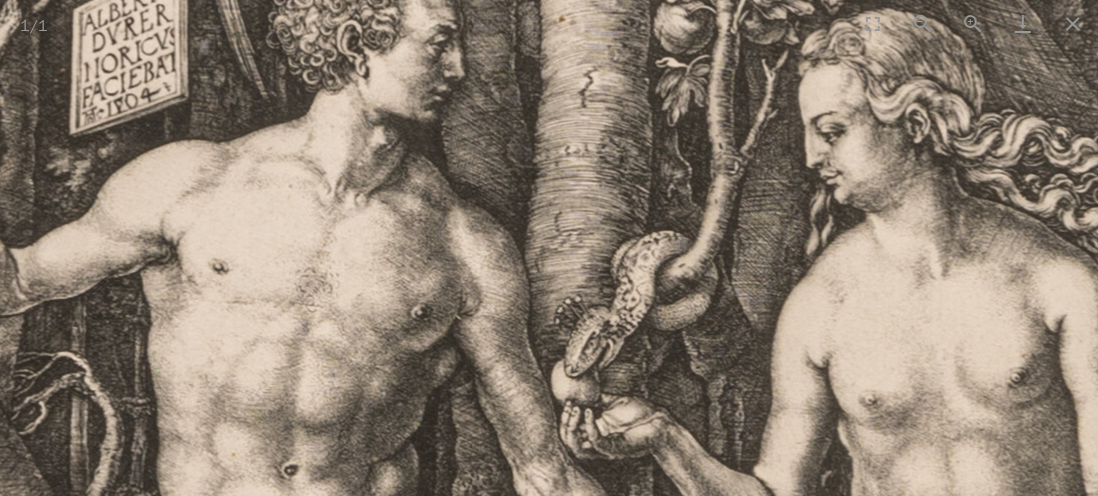 drag, startPoint x: 498, startPoint y: 75, endPoint x: 506, endPoint y: 415, distance: 340.09412 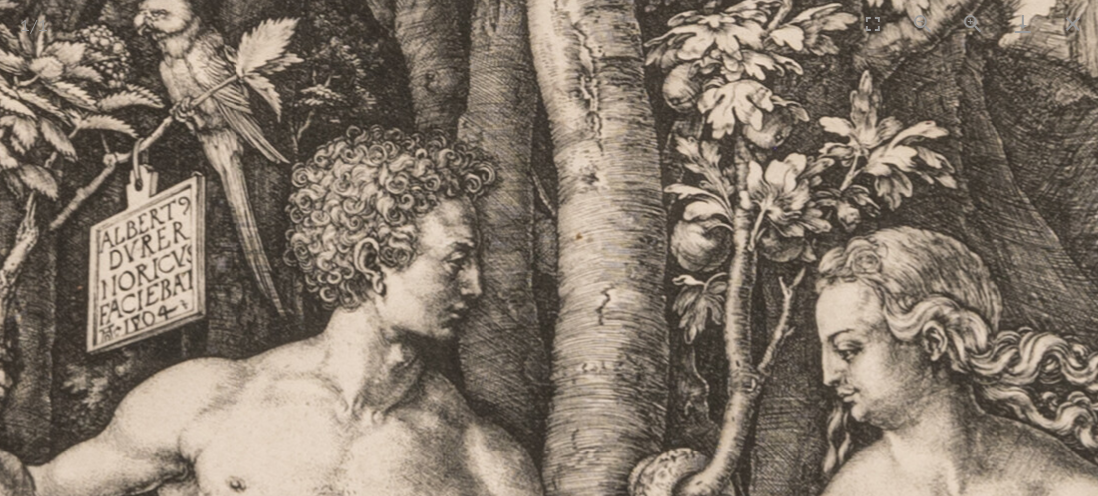 scroll, scrollTop: 0, scrollLeft: 0, axis: both 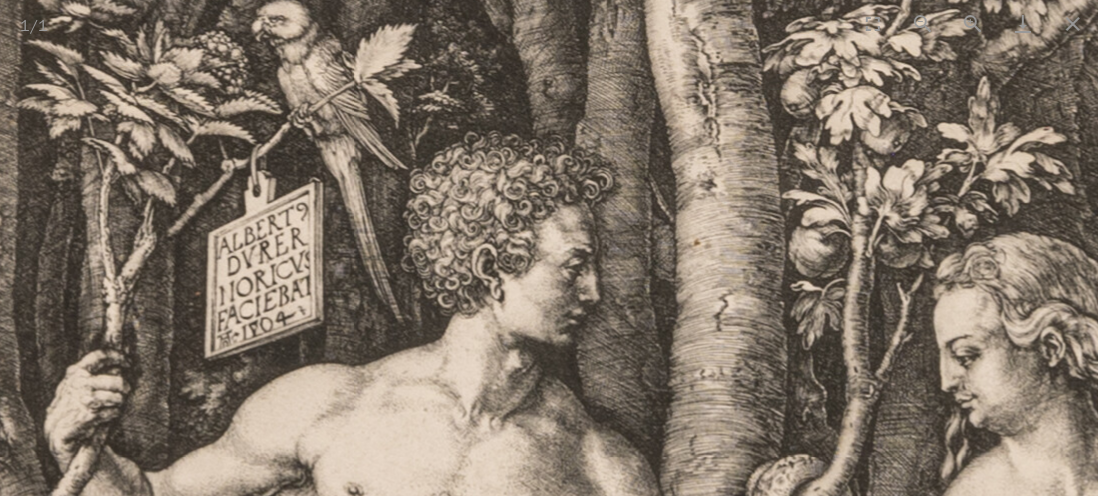 drag, startPoint x: 369, startPoint y: 339, endPoint x: 487, endPoint y: 345, distance: 118.15244 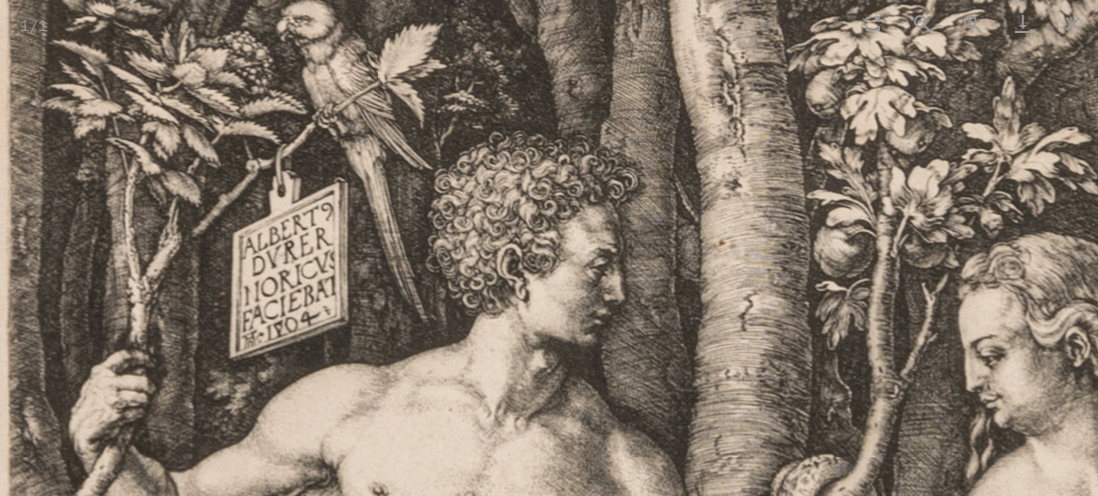scroll, scrollTop: 1549, scrollLeft: 0, axis: vertical 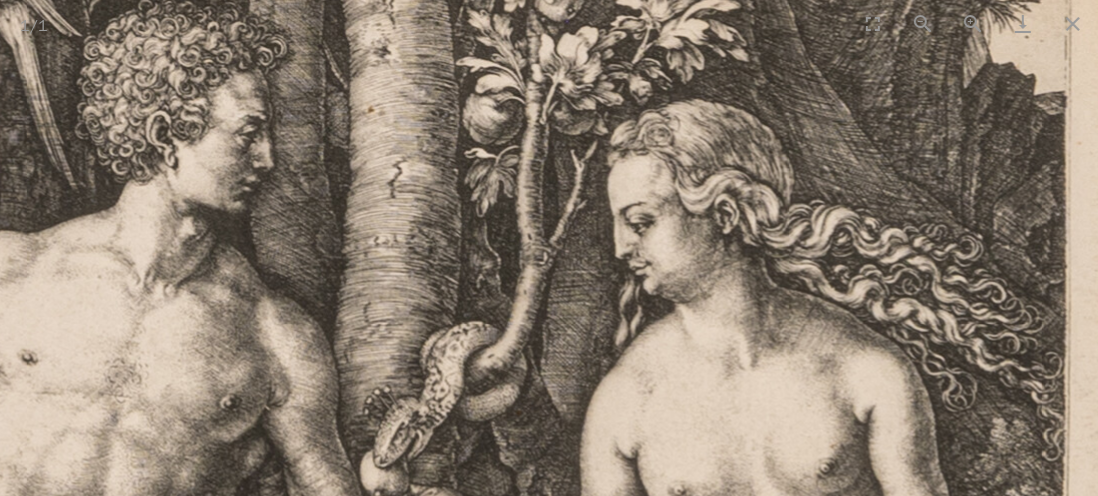 drag, startPoint x: 885, startPoint y: 354, endPoint x: 538, endPoint y: 223, distance: 370.9043 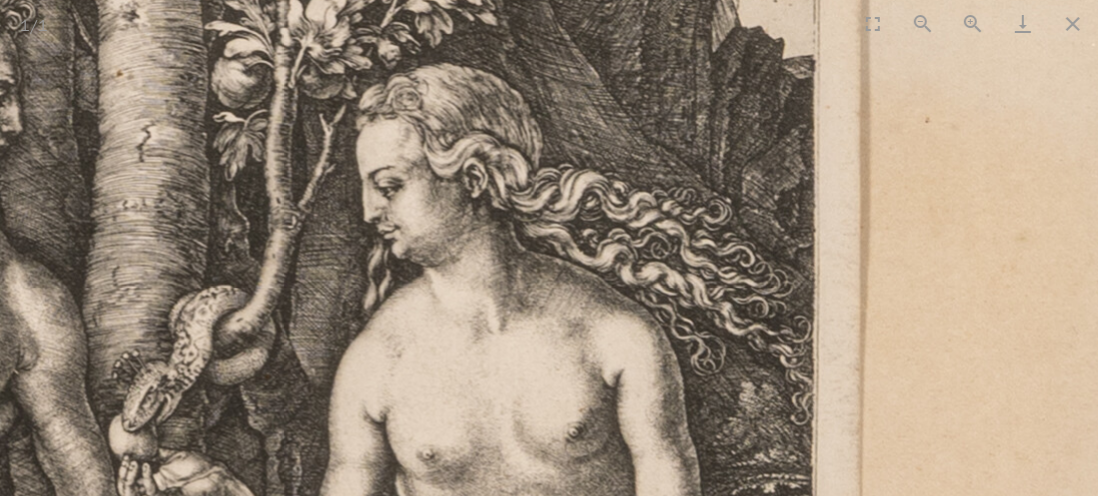 scroll, scrollTop: 0, scrollLeft: 0, axis: both 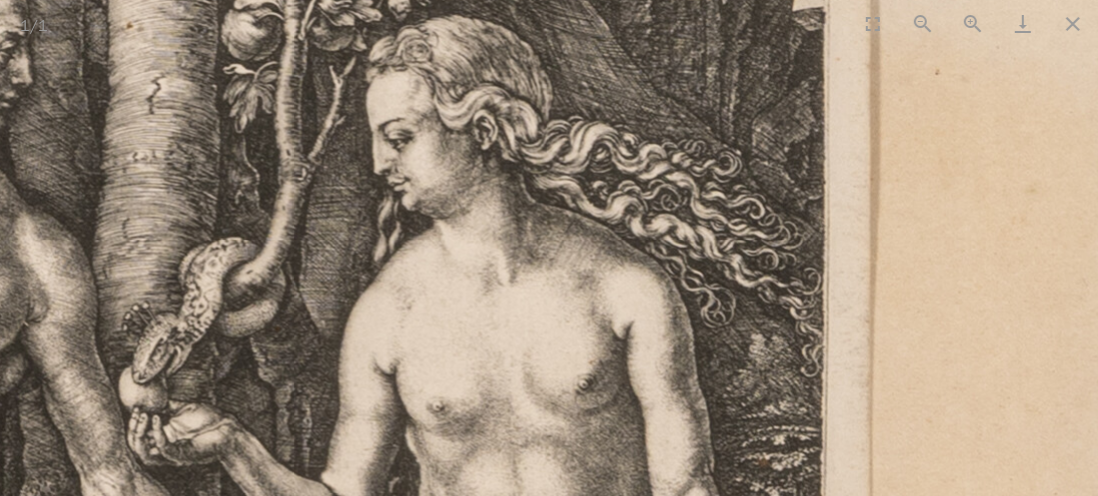 click at bounding box center (113, 567) 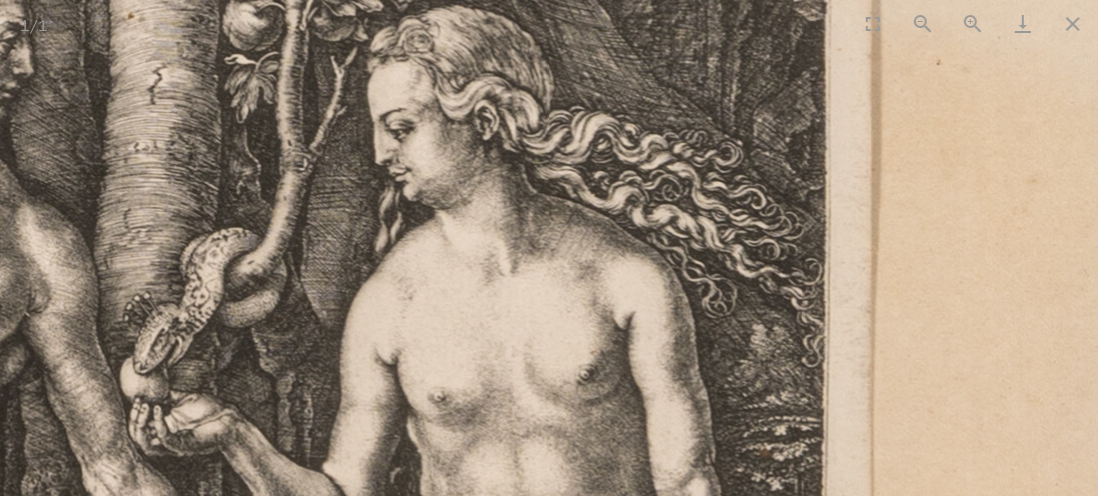 scroll, scrollTop: 0, scrollLeft: 0, axis: both 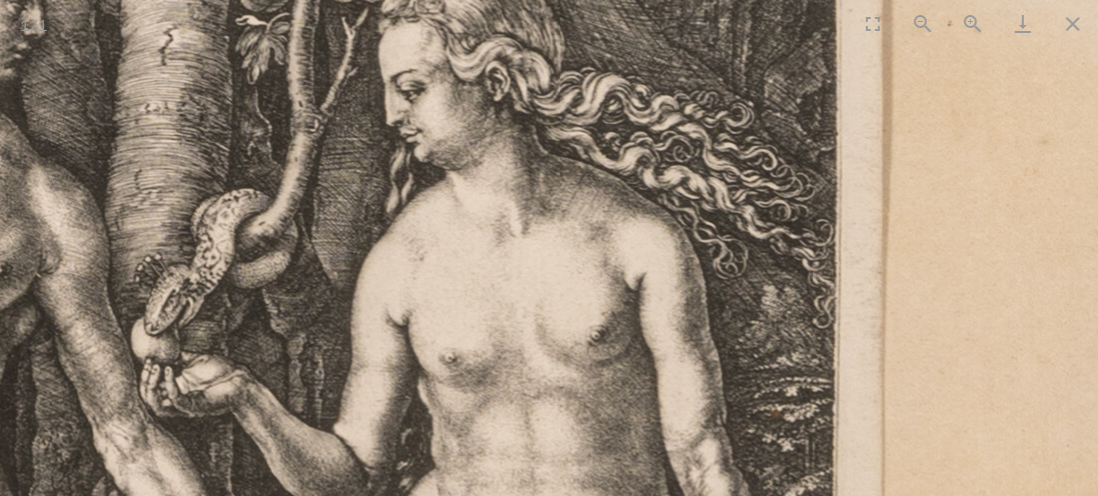 drag, startPoint x: 528, startPoint y: 193, endPoint x: 550, endPoint y: 135, distance: 62.03225 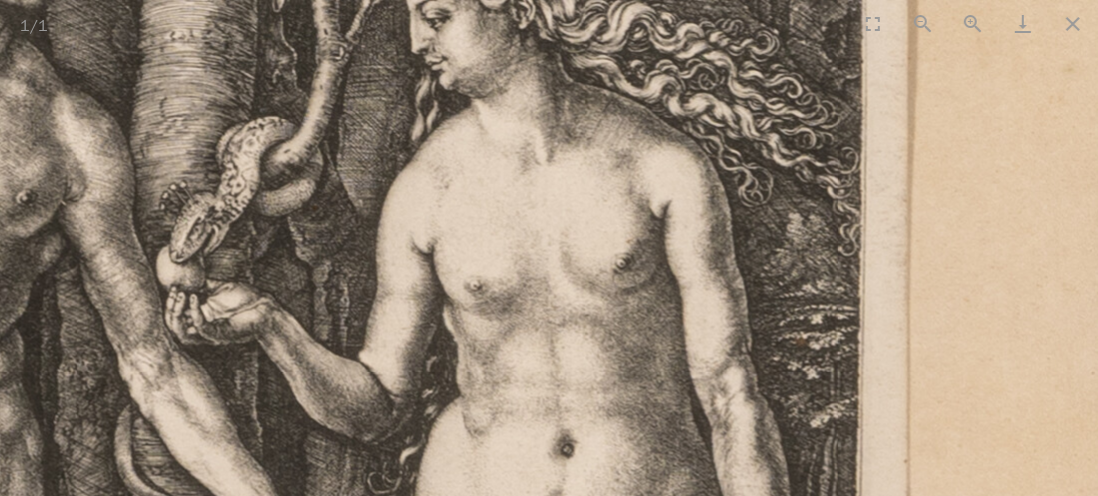 drag, startPoint x: 548, startPoint y: 165, endPoint x: 594, endPoint y: 5, distance: 166.48123 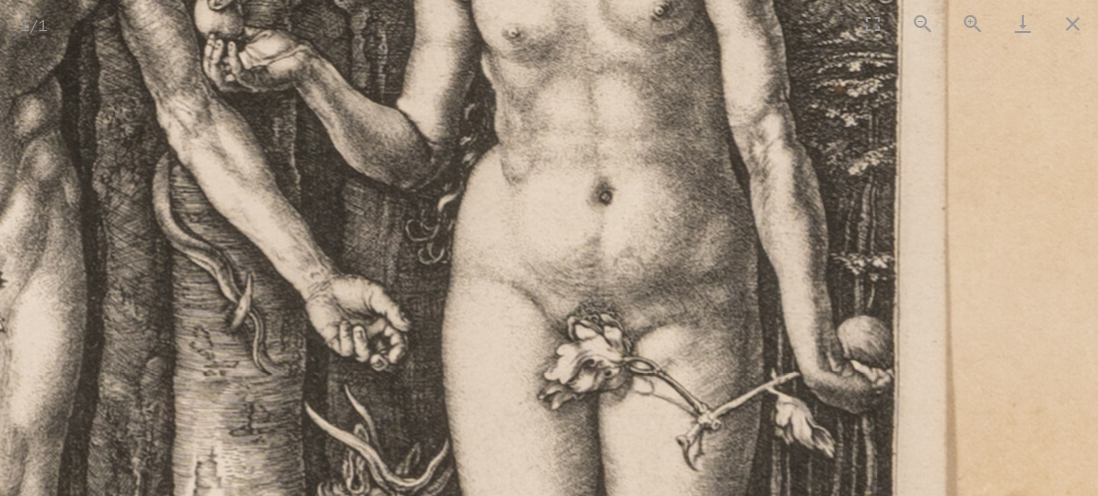 drag, startPoint x: 504, startPoint y: 142, endPoint x: 504, endPoint y: 70, distance: 72 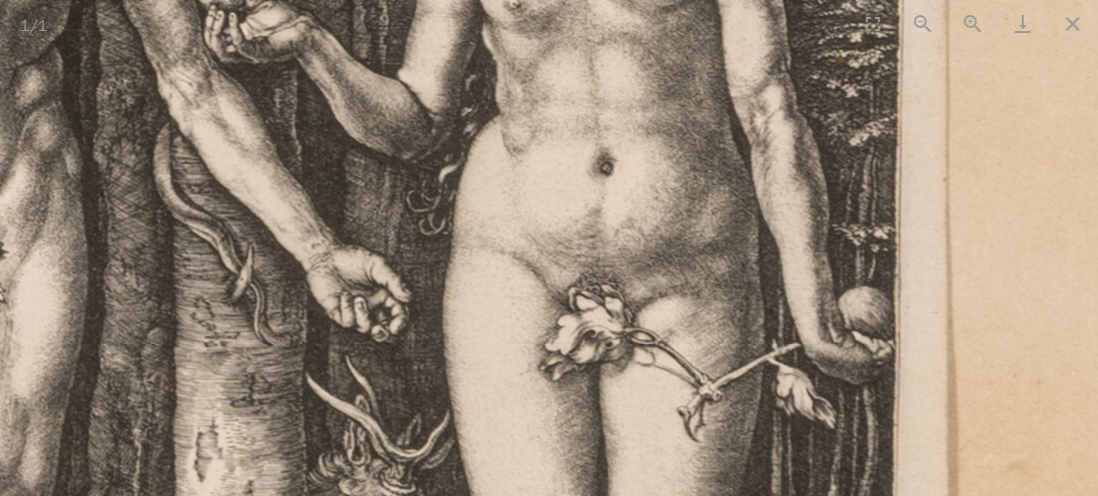 scroll, scrollTop: 0, scrollLeft: 0, axis: both 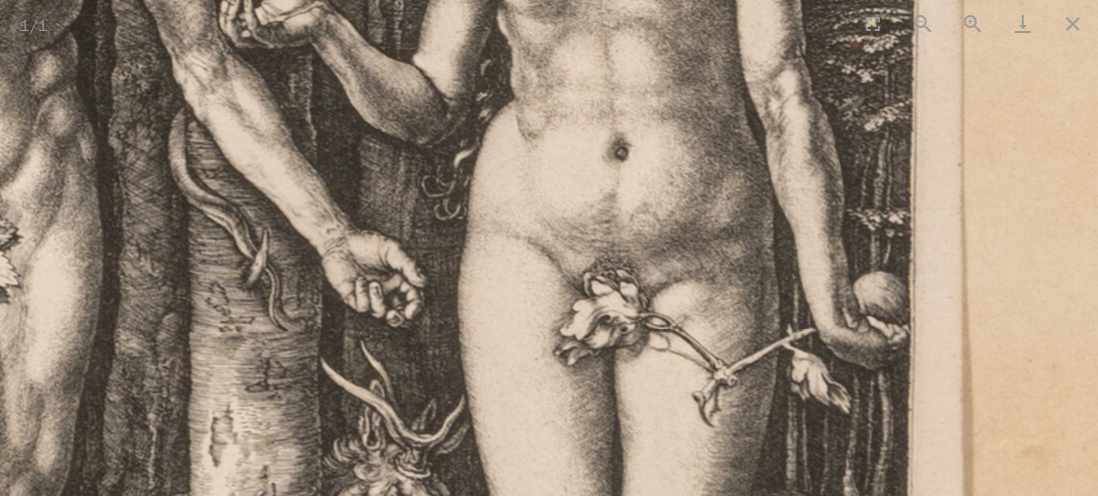 drag, startPoint x: 522, startPoint y: 159, endPoint x: 648, endPoint y: 107, distance: 136.30847 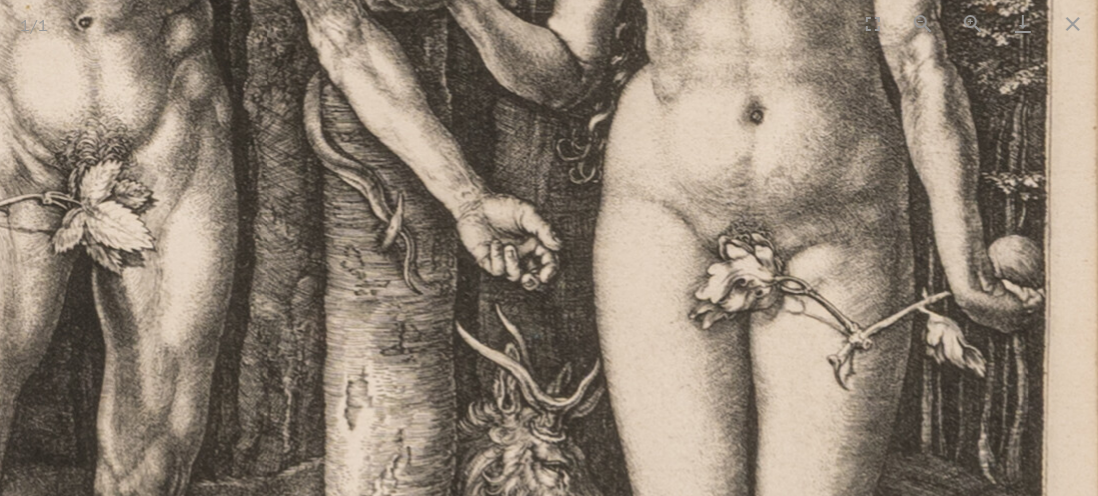 scroll, scrollTop: 0, scrollLeft: 0, axis: both 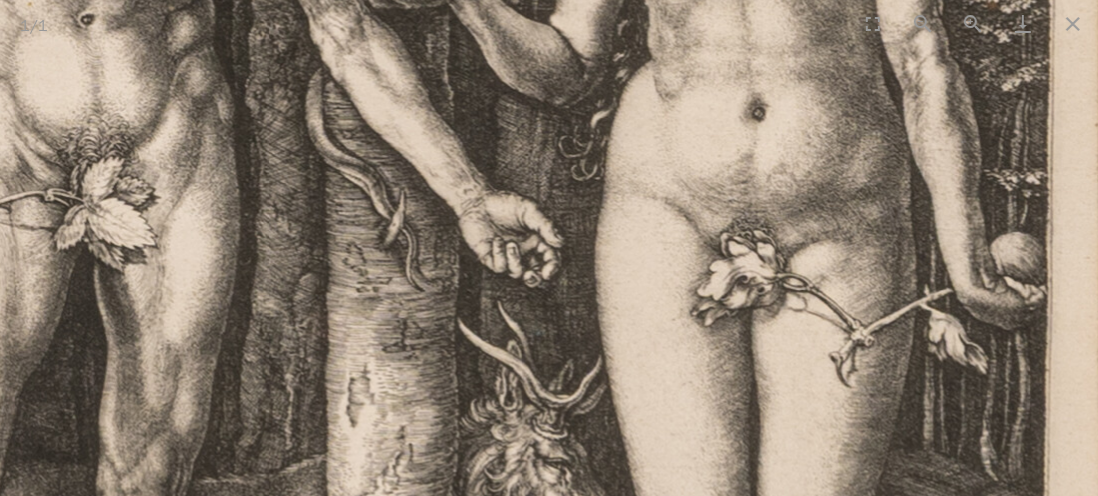 drag, startPoint x: 618, startPoint y: 105, endPoint x: 704, endPoint y: 73, distance: 91.76056 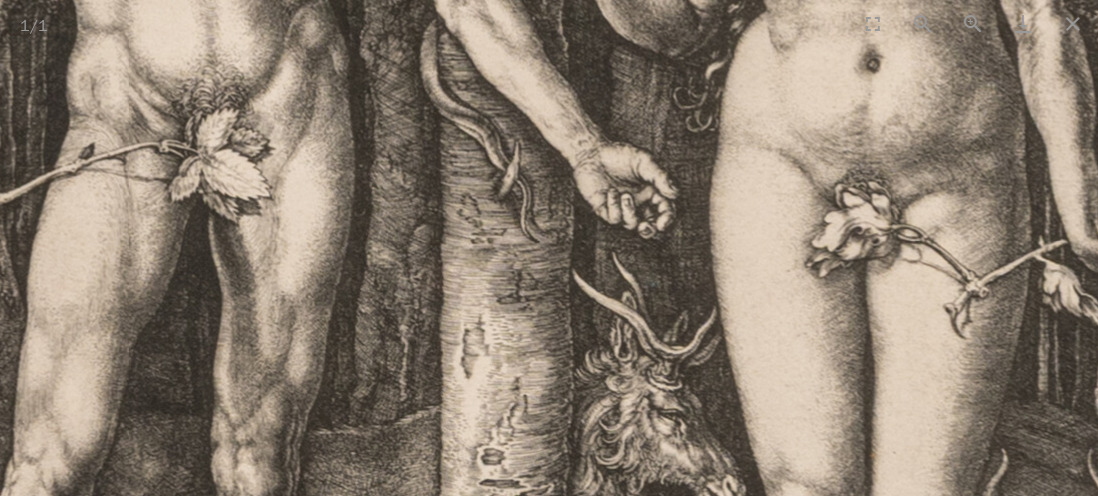 drag, startPoint x: 615, startPoint y: 93, endPoint x: 630, endPoint y: 55, distance: 40.853397 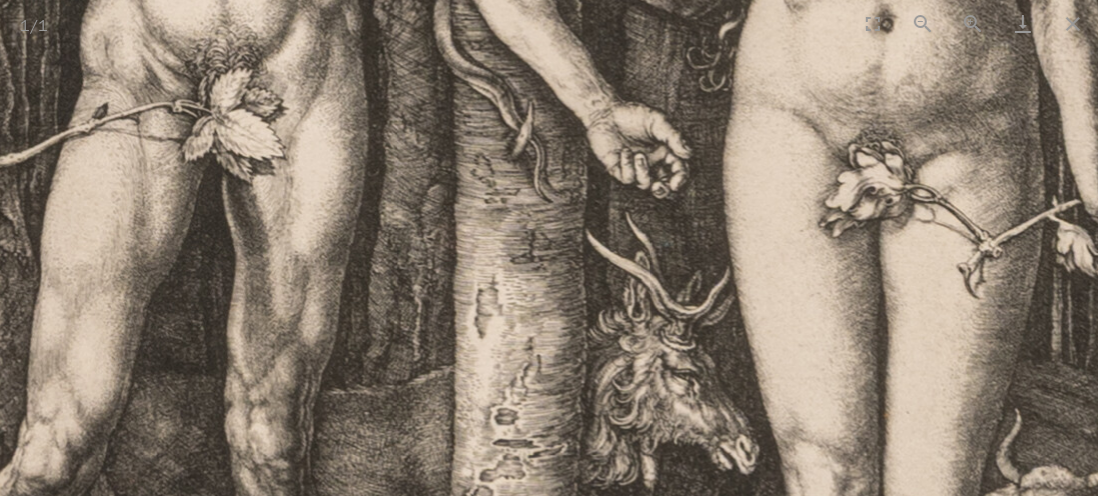 scroll, scrollTop: 0, scrollLeft: 0, axis: both 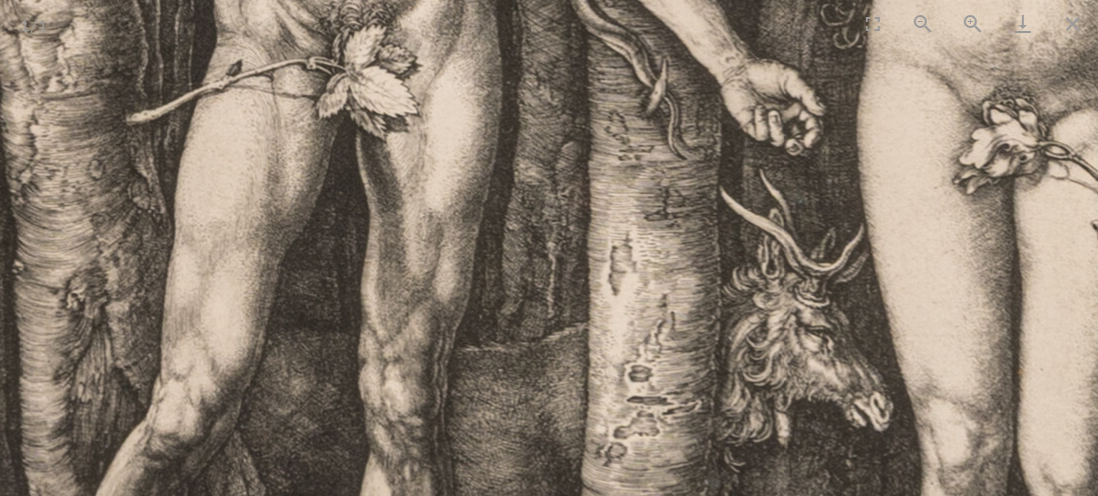 drag, startPoint x: 530, startPoint y: 187, endPoint x: 664, endPoint y: 144, distance: 140.73024 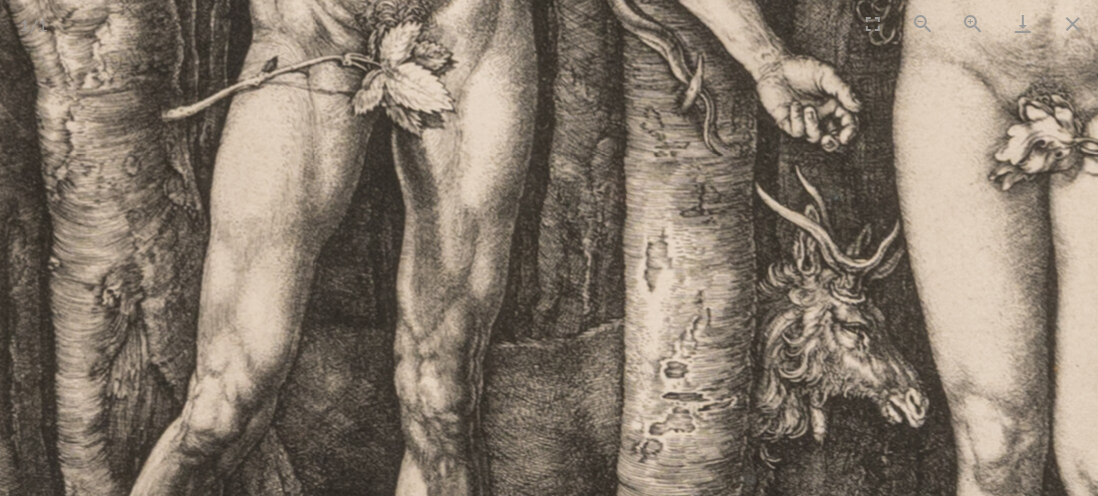 scroll, scrollTop: 0, scrollLeft: 0, axis: both 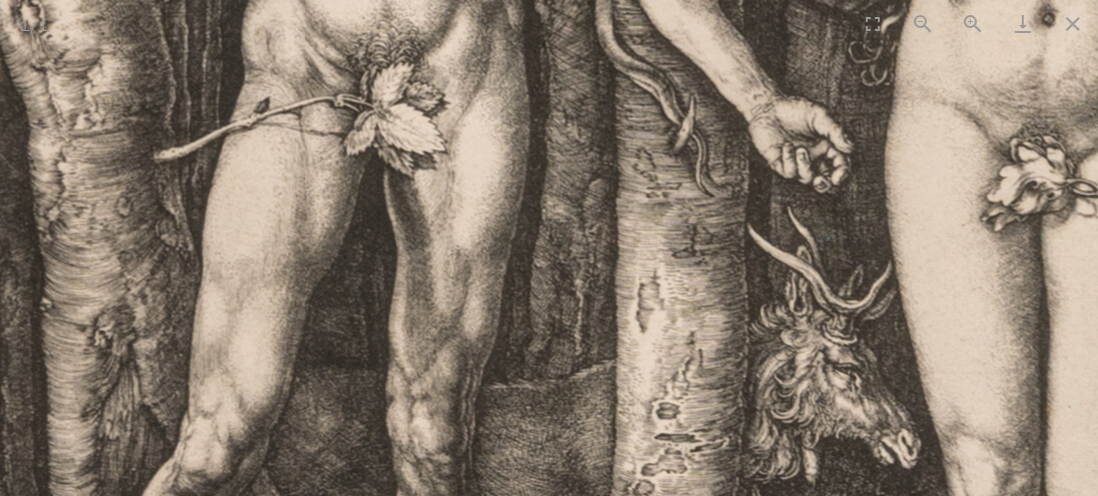 drag, startPoint x: 646, startPoint y: 176, endPoint x: 636, endPoint y: 245, distance: 69.72087 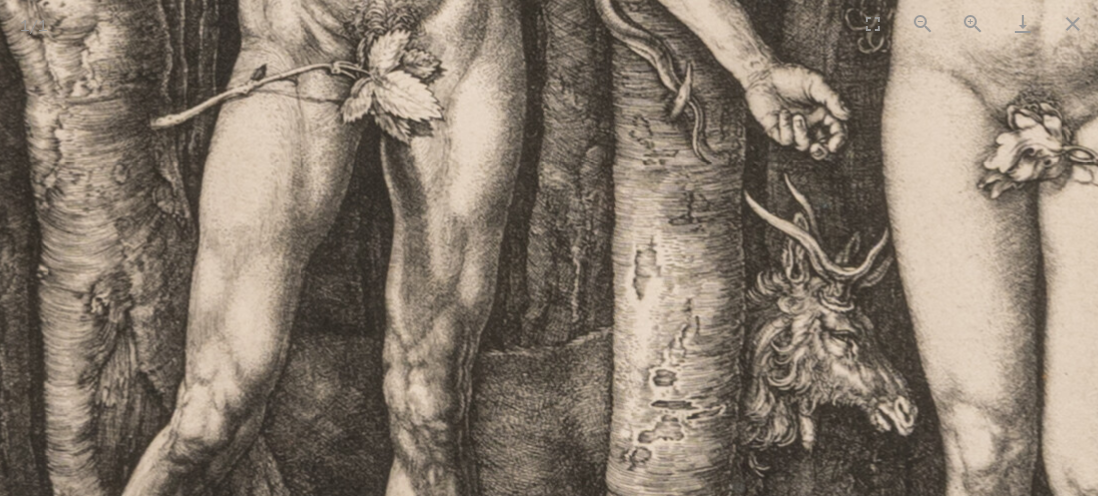 drag, startPoint x: 609, startPoint y: 251, endPoint x: 612, endPoint y: 118, distance: 133.03383 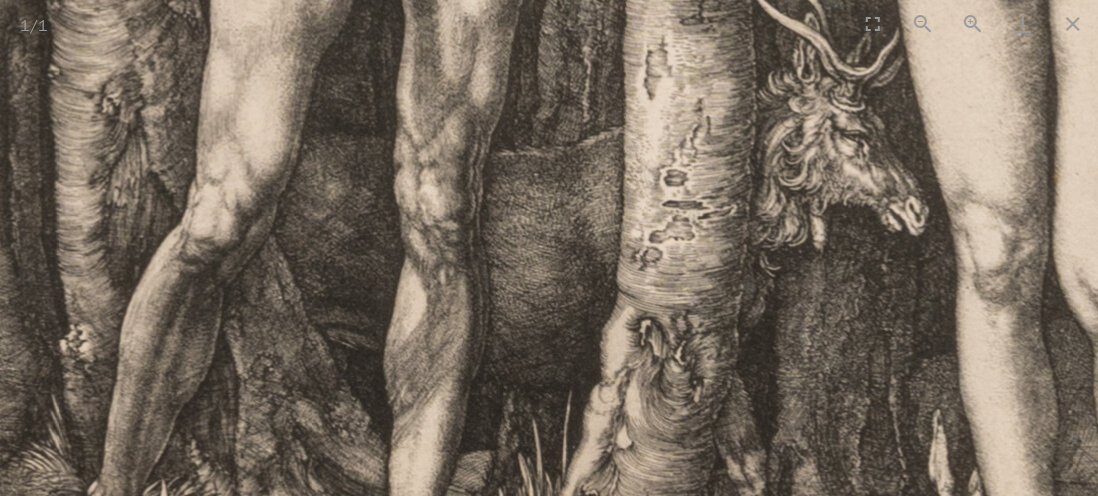 drag, startPoint x: 553, startPoint y: 289, endPoint x: 564, endPoint y: 161, distance: 128.47179 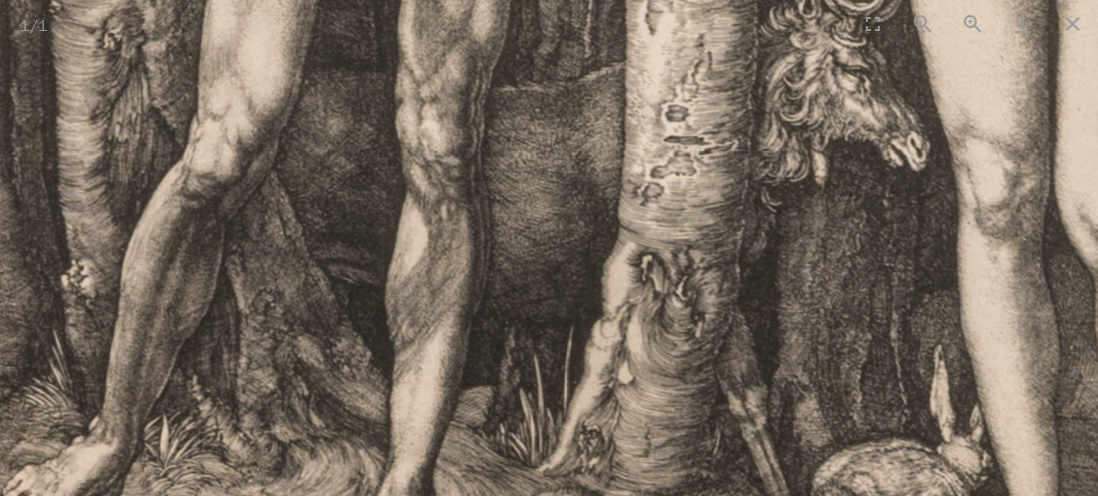 scroll, scrollTop: 0, scrollLeft: 0, axis: both 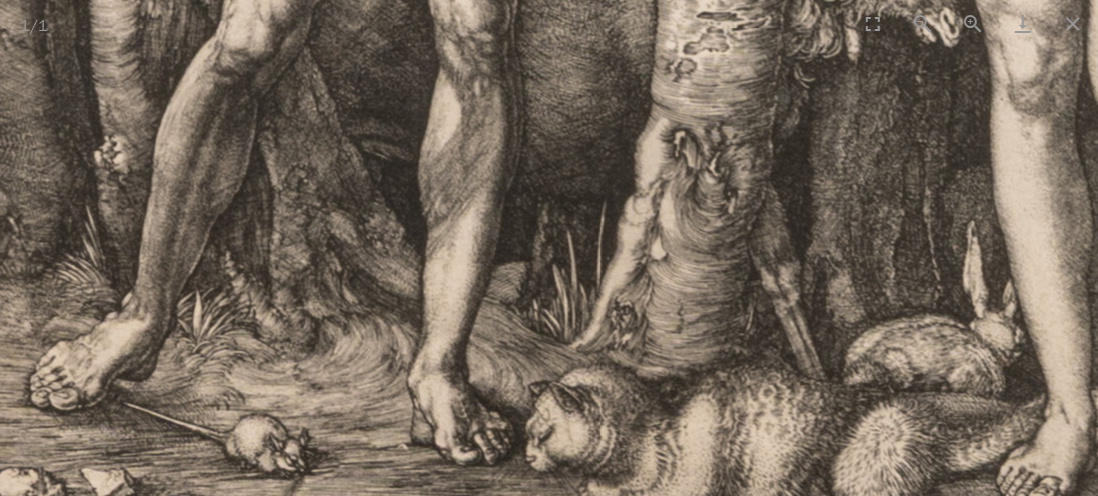 drag, startPoint x: 482, startPoint y: 261, endPoint x: 514, endPoint y: 150, distance: 115.52056 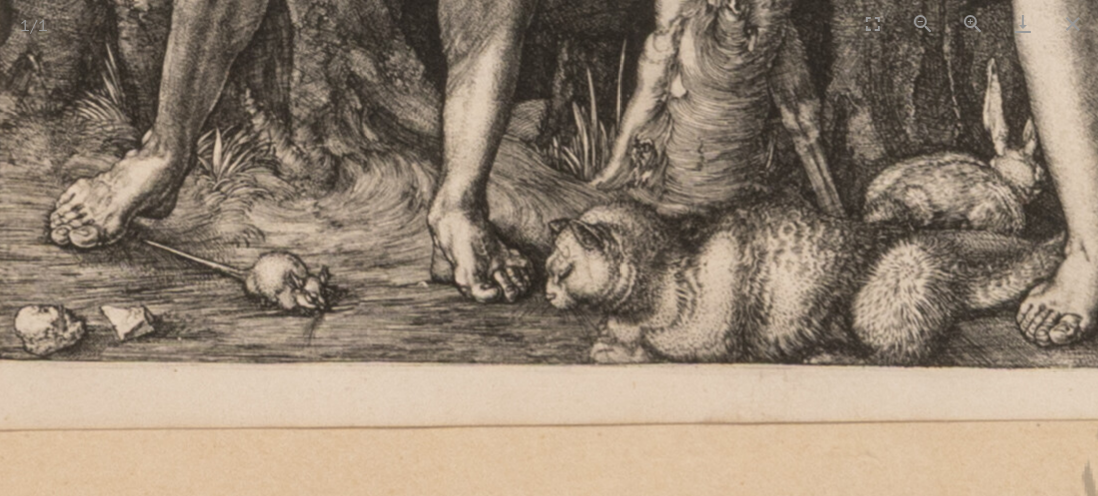 drag, startPoint x: 633, startPoint y: 270, endPoint x: 527, endPoint y: 259, distance: 106.56923 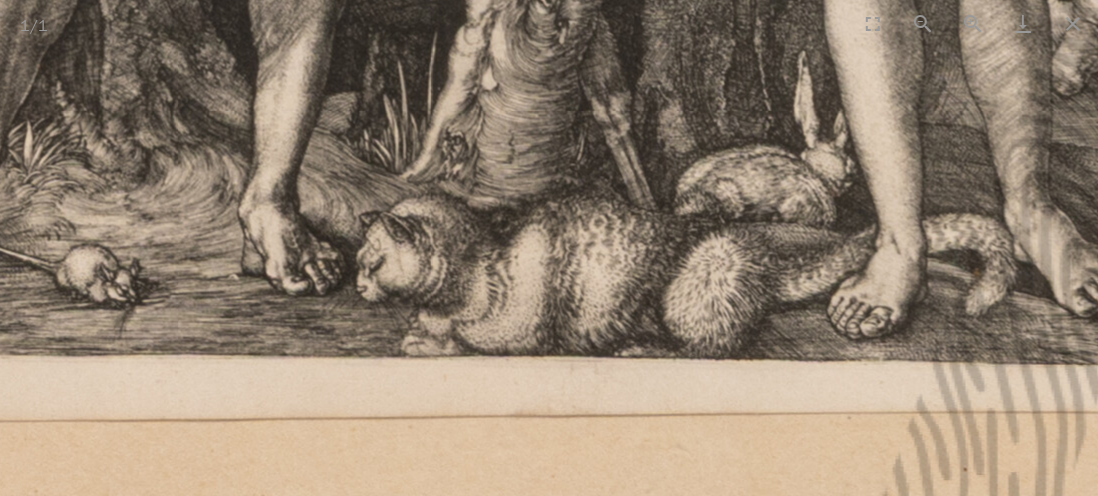 drag, startPoint x: 602, startPoint y: 270, endPoint x: 526, endPoint y: 269, distance: 76.00658 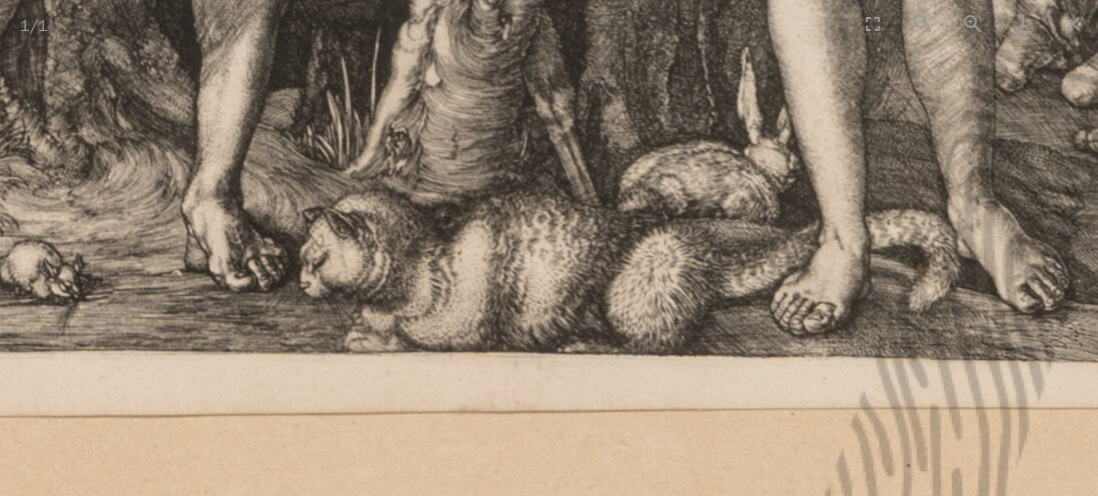 scroll, scrollTop: 0, scrollLeft: 0, axis: both 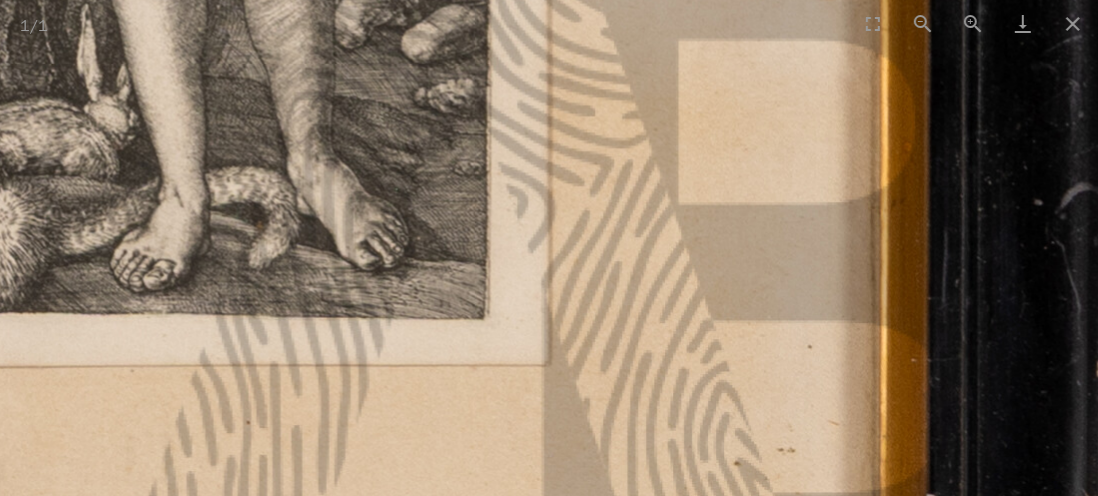 drag, startPoint x: 499, startPoint y: 246, endPoint x: 471, endPoint y: 262, distance: 32.24903 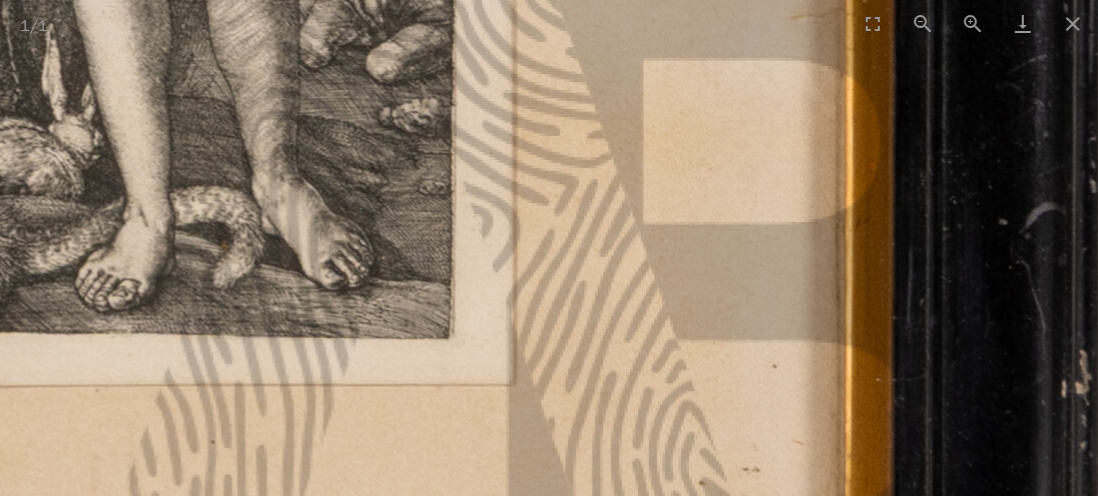 scroll, scrollTop: 0, scrollLeft: 0, axis: both 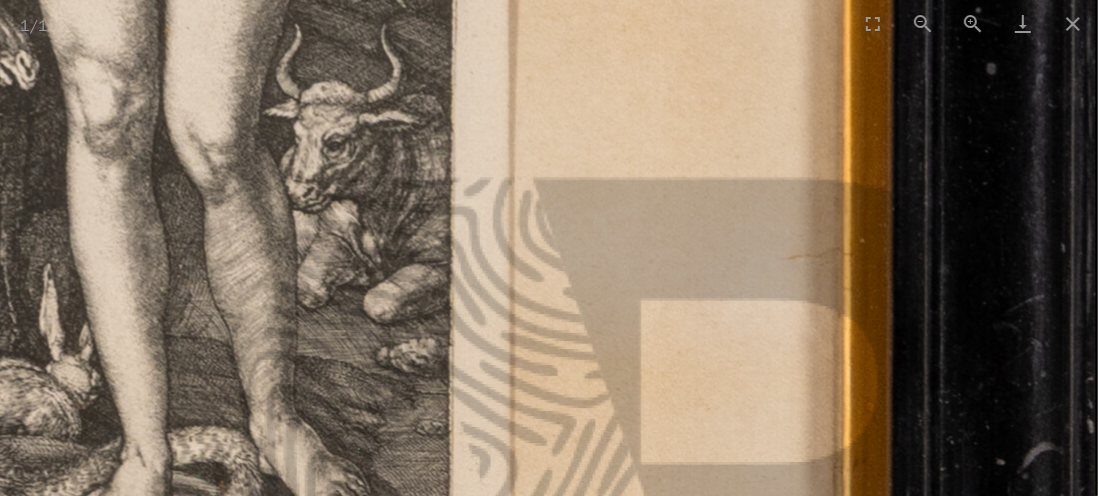 drag, startPoint x: 464, startPoint y: 232, endPoint x: 435, endPoint y: 401, distance: 171.47011 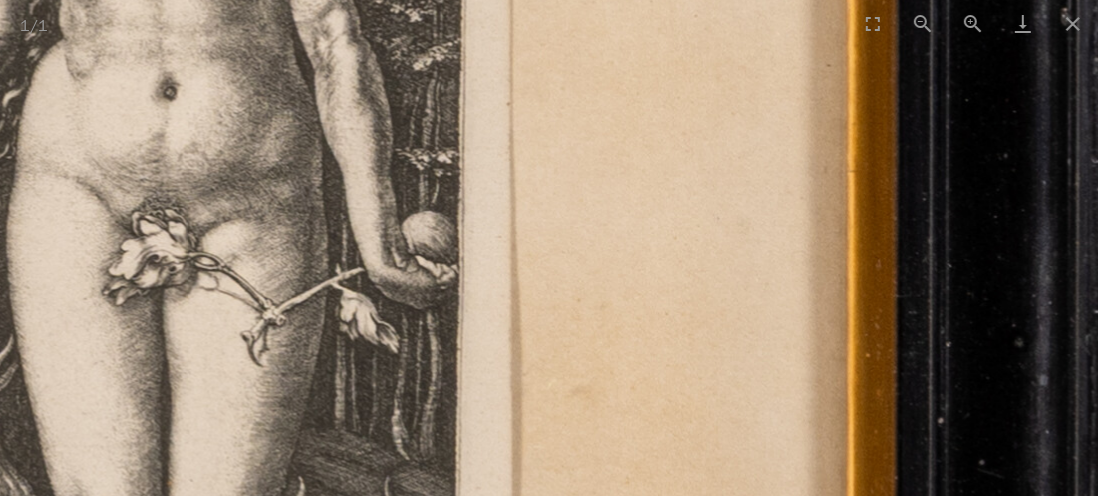 drag, startPoint x: 453, startPoint y: 279, endPoint x: 469, endPoint y: 433, distance: 154.82893 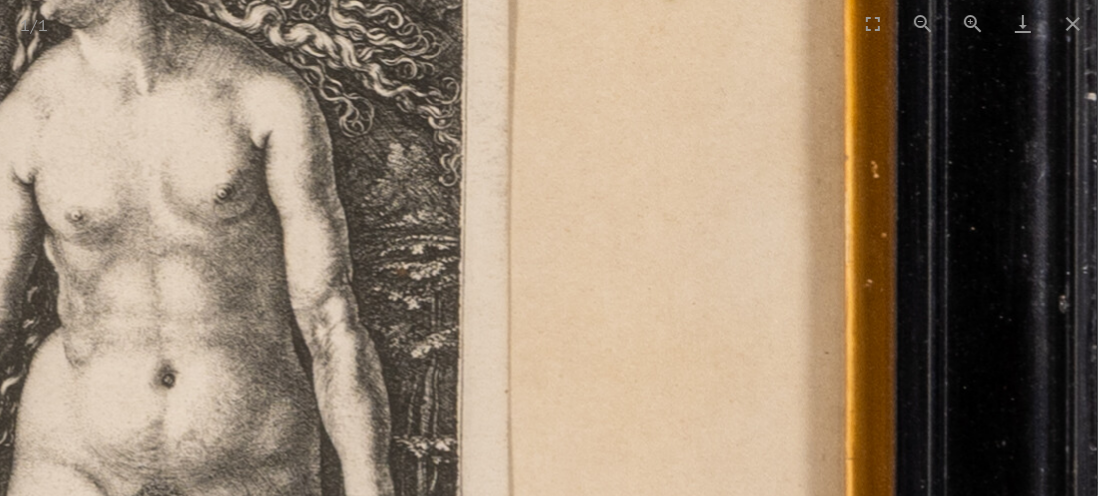 drag, startPoint x: 456, startPoint y: 451, endPoint x: 458, endPoint y: 461, distance: 10.198039 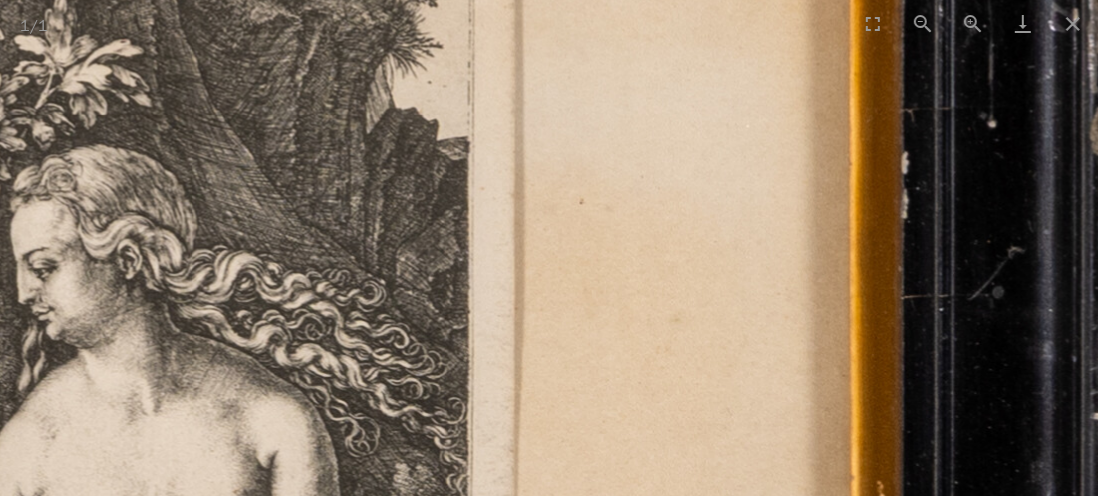 drag, startPoint x: 468, startPoint y: 200, endPoint x: 472, endPoint y: 328, distance: 128.06248 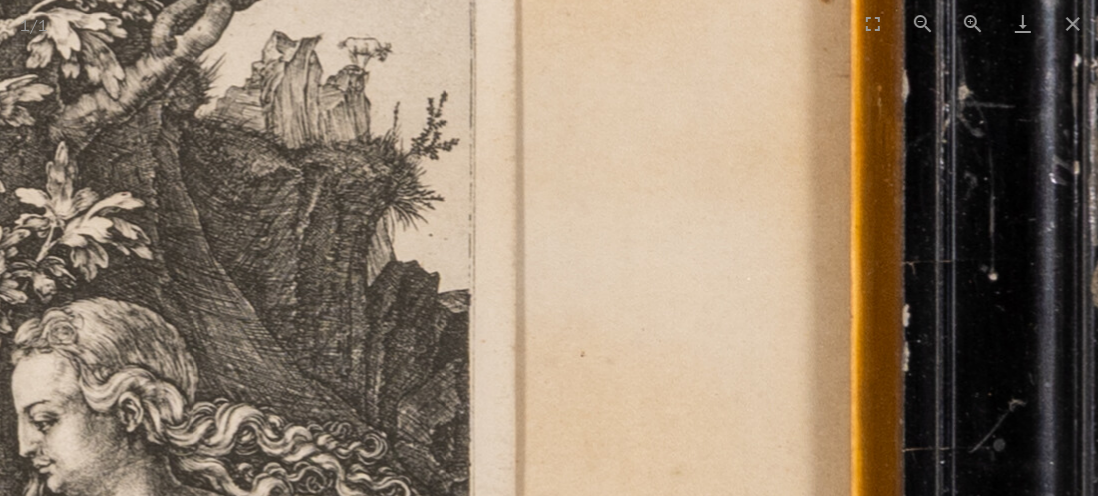 scroll, scrollTop: 0, scrollLeft: 0, axis: both 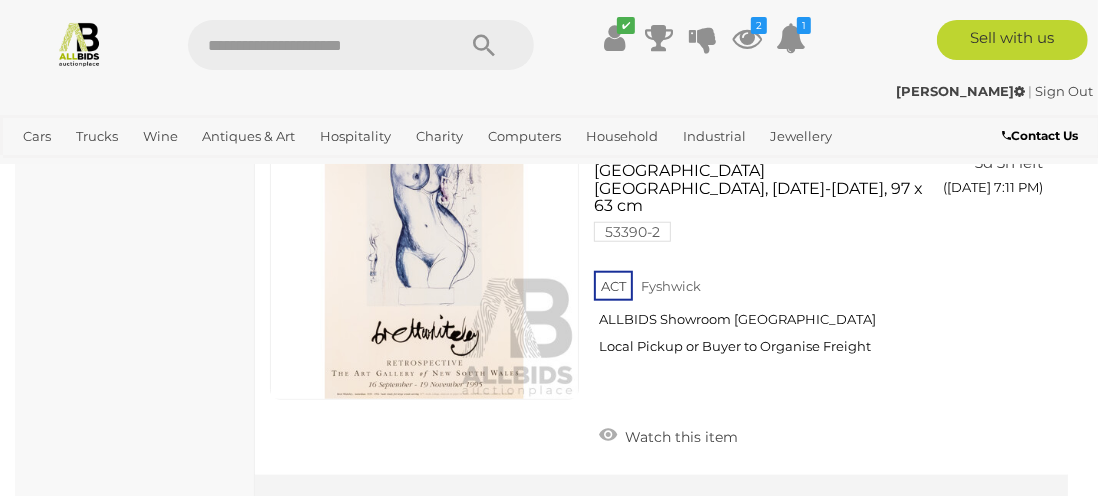 click on "4" at bounding box center (474, 525) 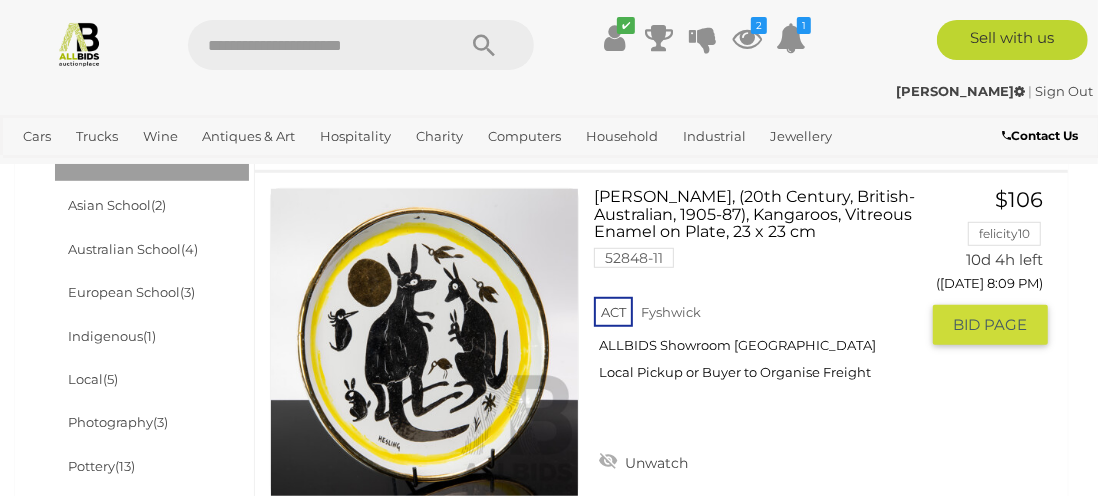 scroll, scrollTop: 671, scrollLeft: 0, axis: vertical 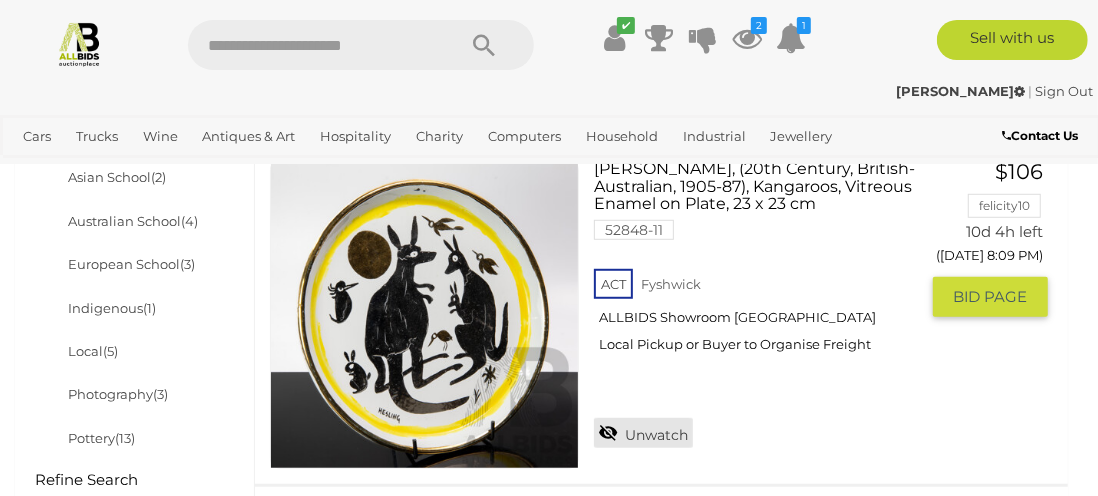 click on "Unwatch" at bounding box center [643, 433] 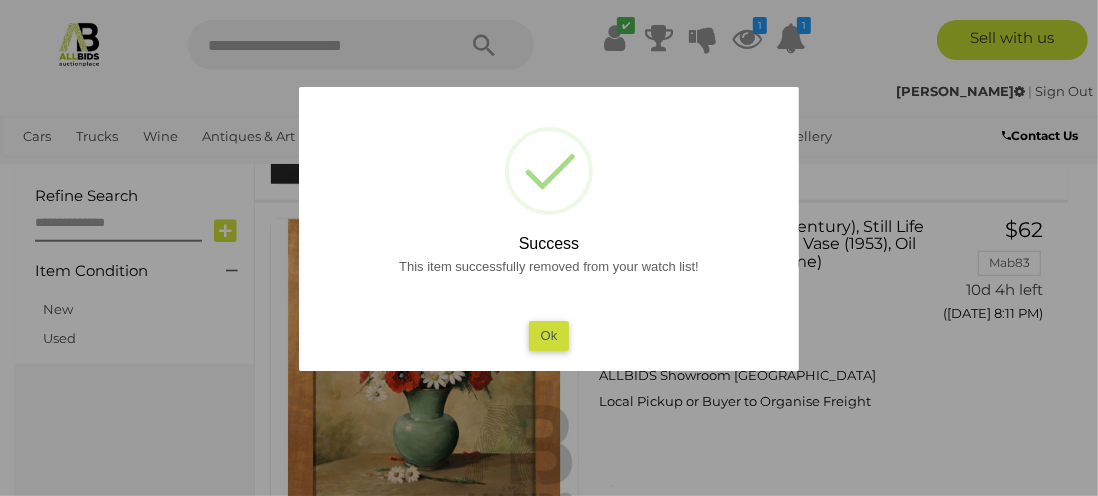 scroll, scrollTop: 971, scrollLeft: 0, axis: vertical 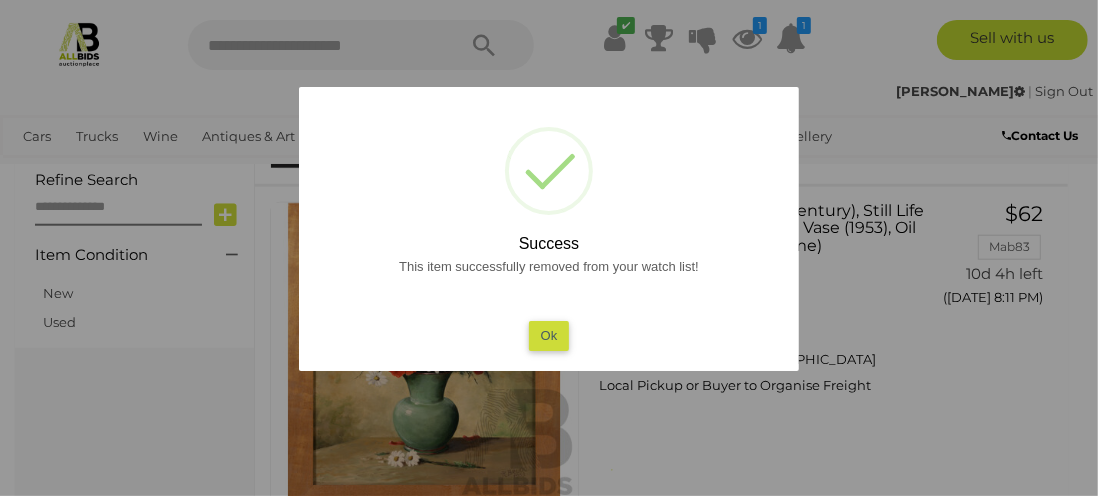 click on "Ok" at bounding box center (549, 335) 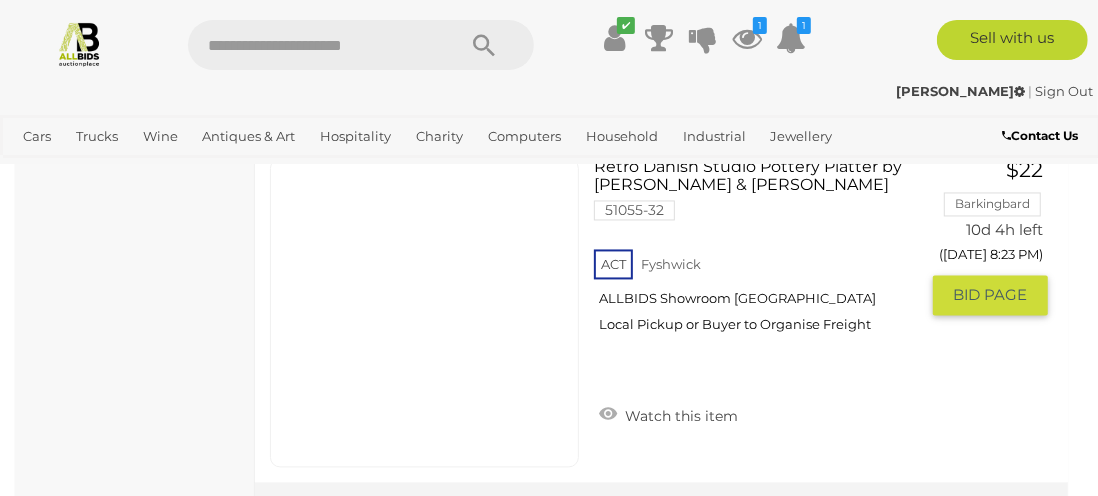 scroll, scrollTop: 2371, scrollLeft: 0, axis: vertical 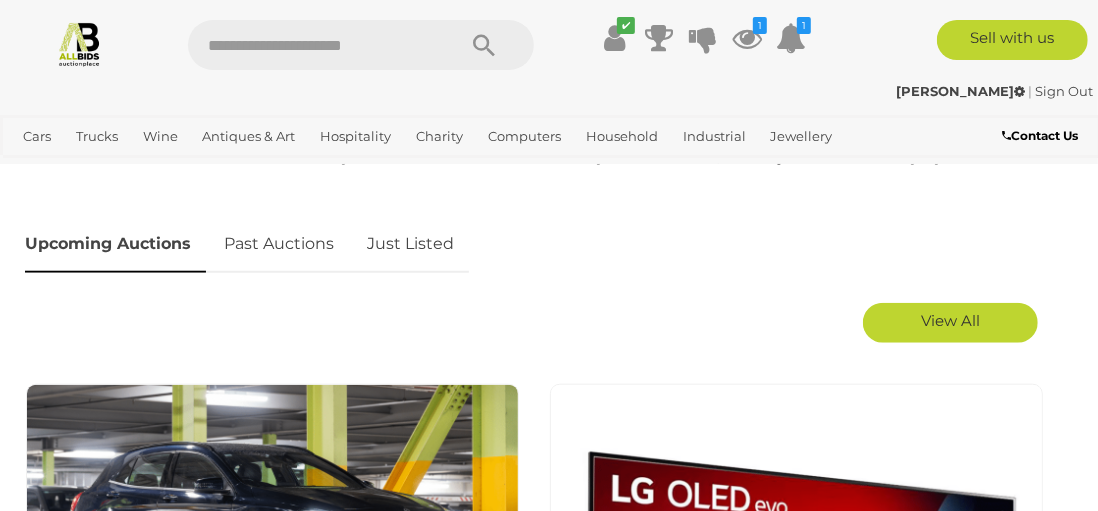 click on "Just Listed" at bounding box center [410, 244] 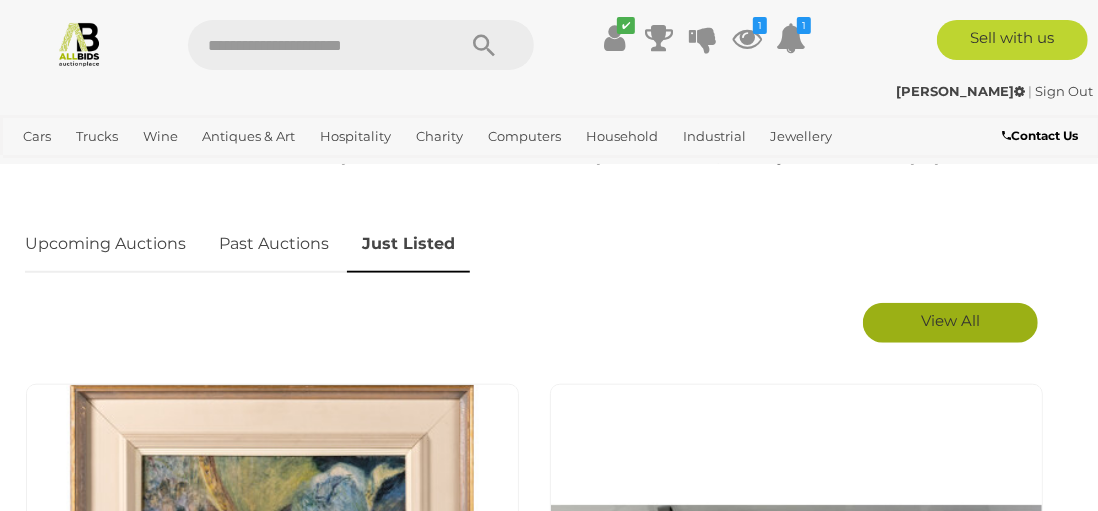 click on "View All" at bounding box center (950, 320) 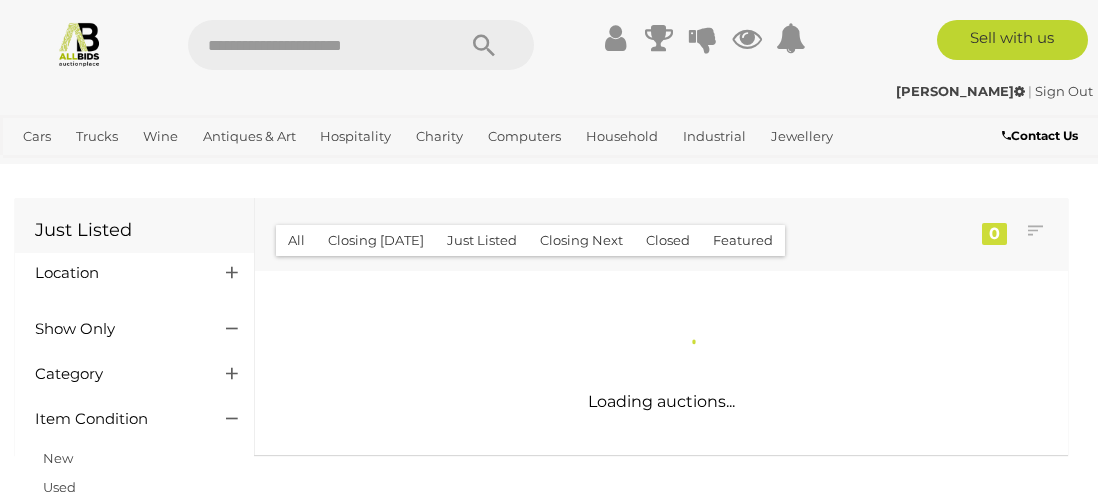 scroll, scrollTop: 0, scrollLeft: 0, axis: both 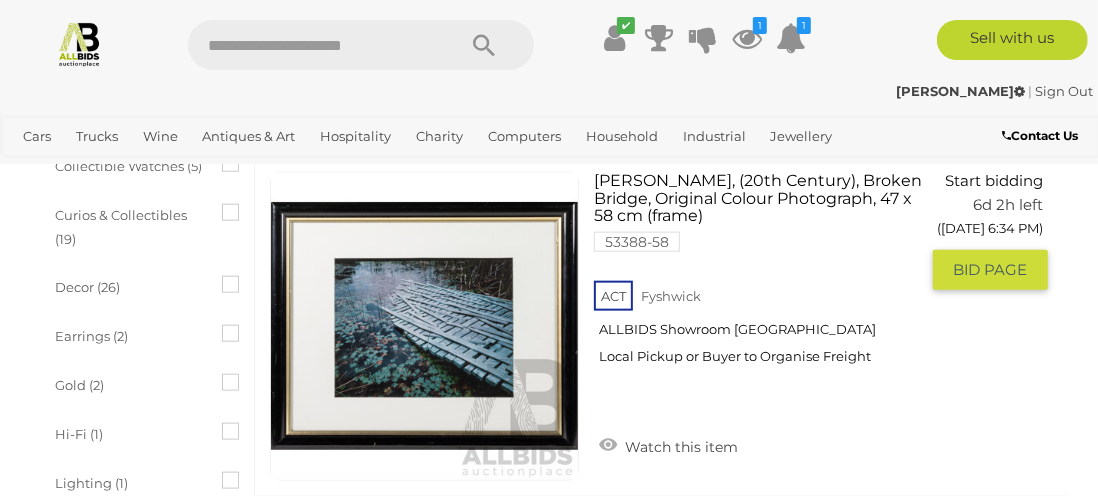 click at bounding box center (424, 326) 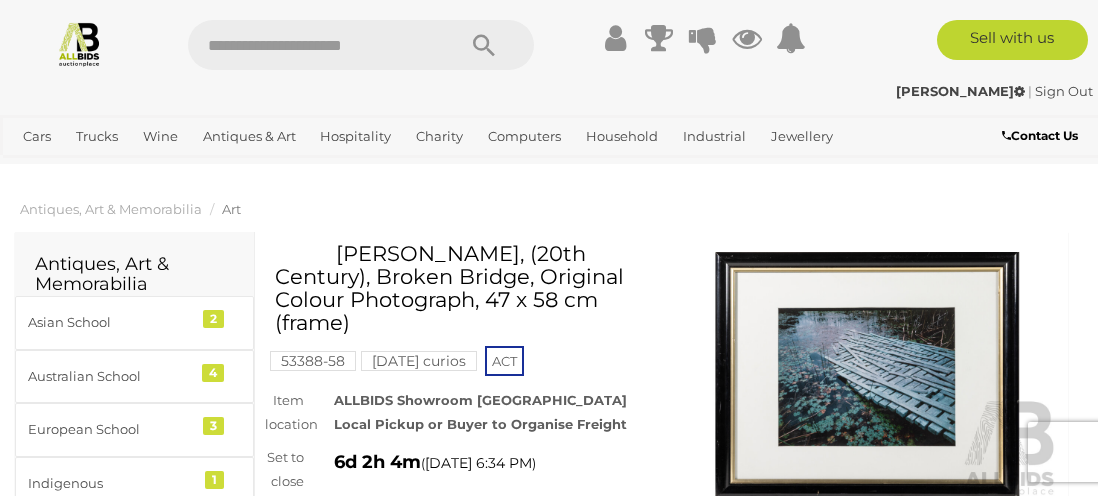 scroll, scrollTop: 0, scrollLeft: 0, axis: both 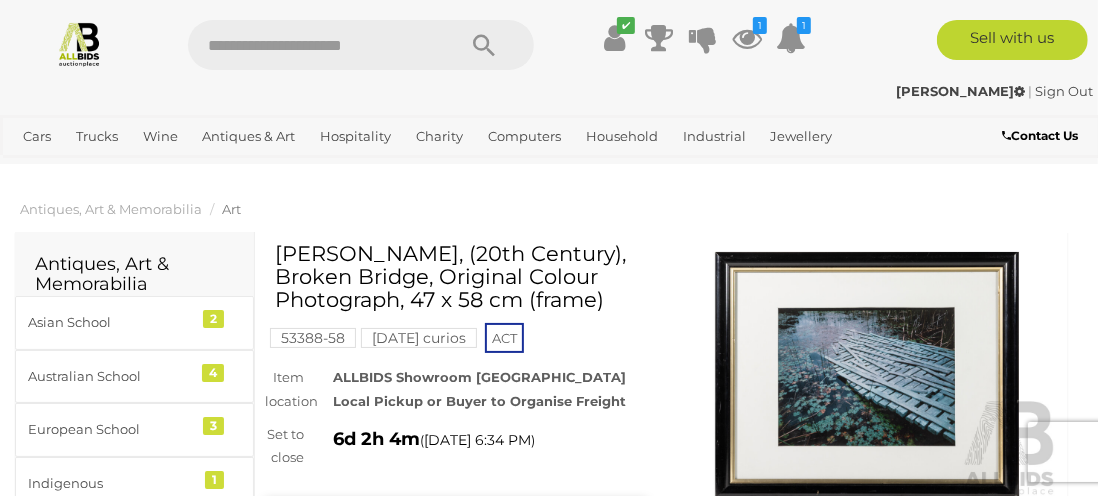 click at bounding box center (868, 375) 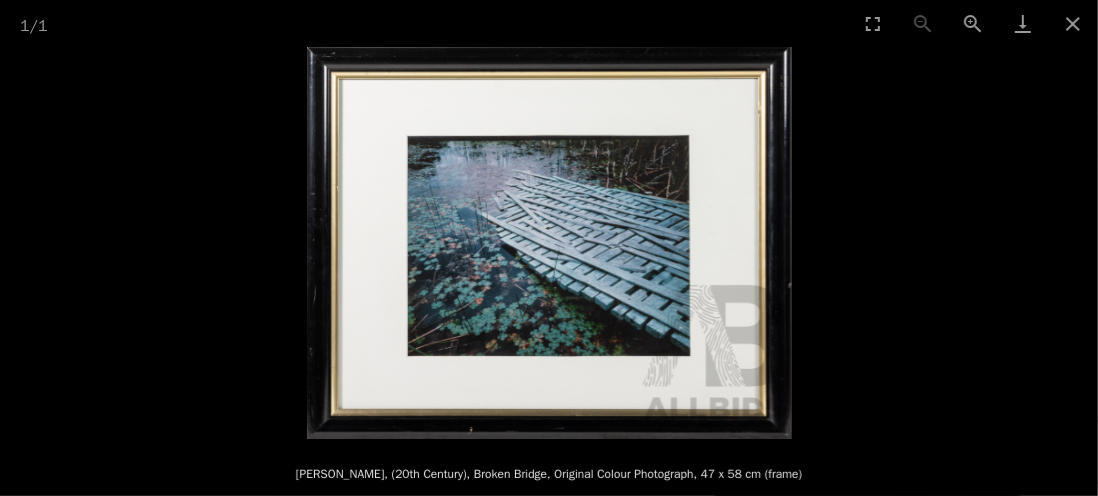 click at bounding box center (549, 243) 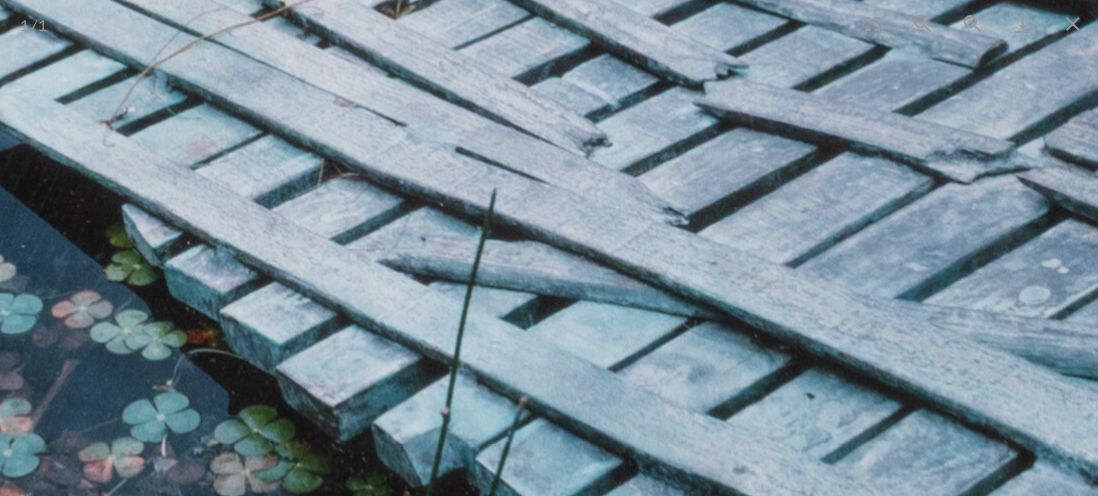 scroll, scrollTop: 0, scrollLeft: 0, axis: both 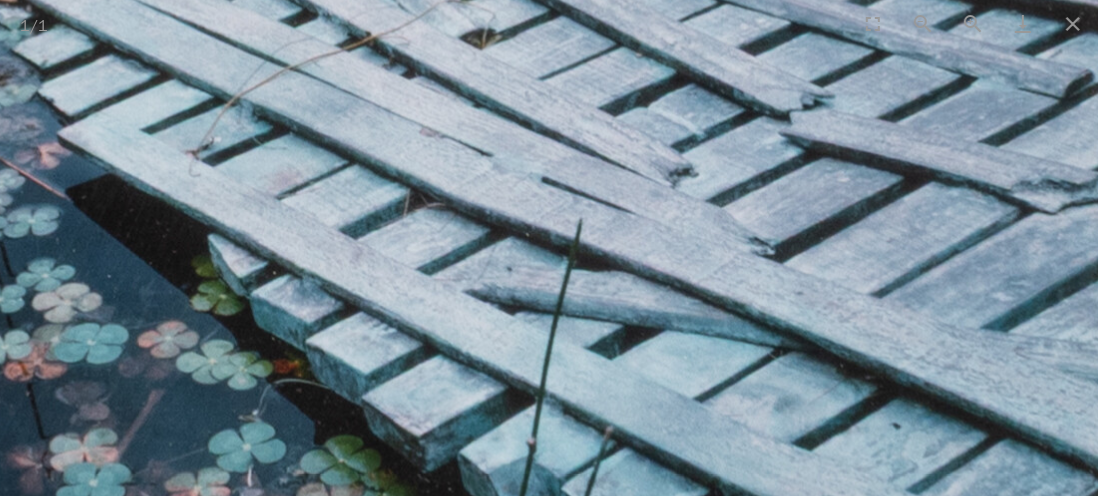 drag, startPoint x: 250, startPoint y: 152, endPoint x: 698, endPoint y: 242, distance: 456.95078 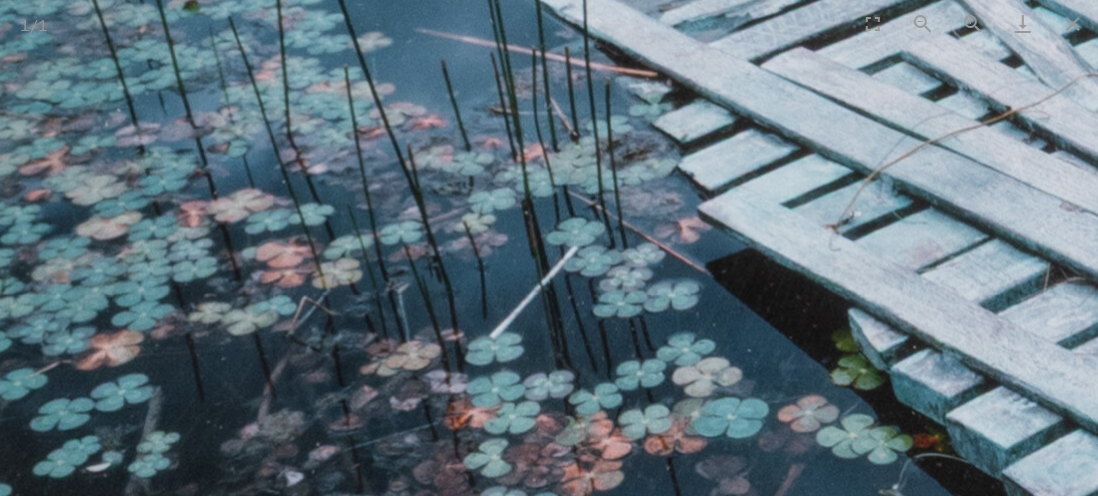scroll, scrollTop: 0, scrollLeft: 0, axis: both 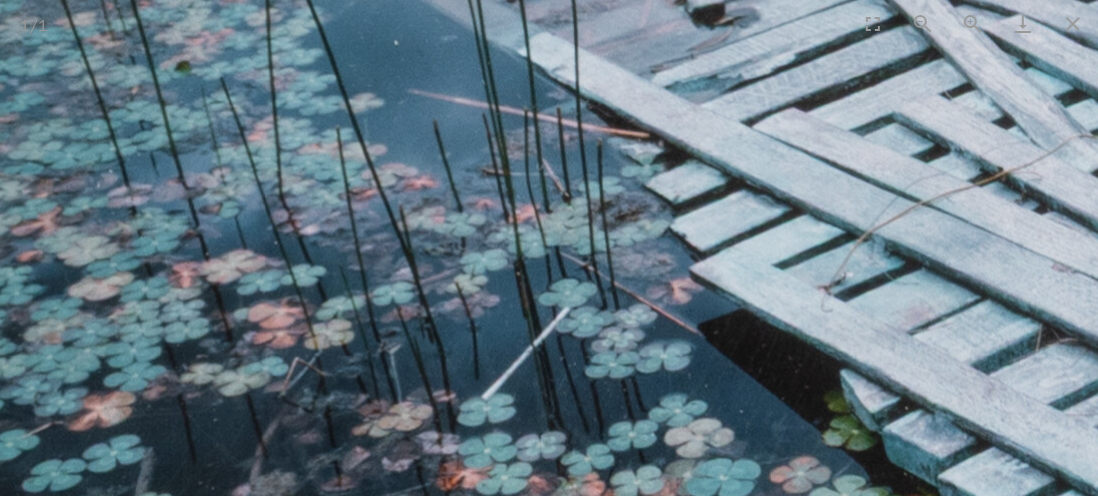 drag, startPoint x: 660, startPoint y: 183, endPoint x: 694, endPoint y: 355, distance: 175.32826 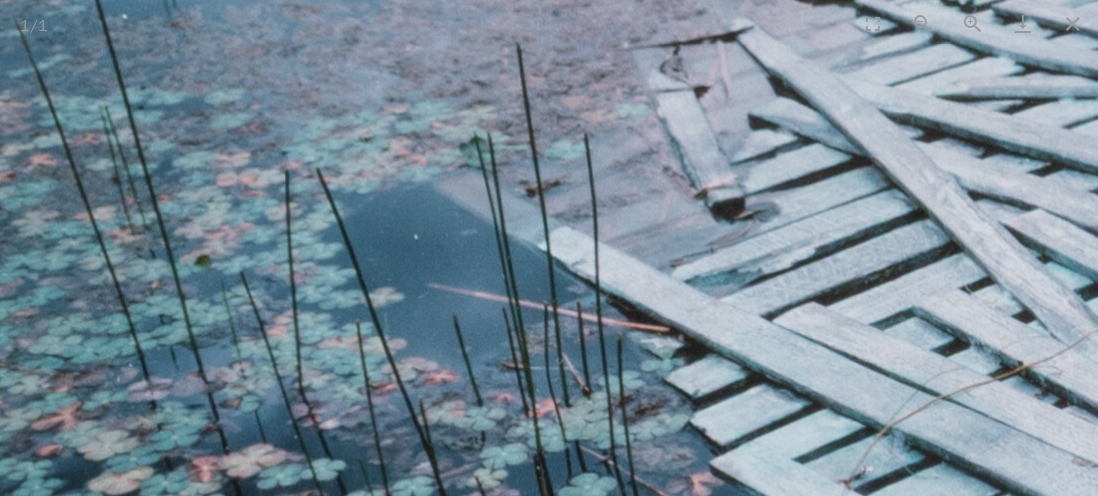 drag, startPoint x: 694, startPoint y: 320, endPoint x: 615, endPoint y: 447, distance: 149.56604 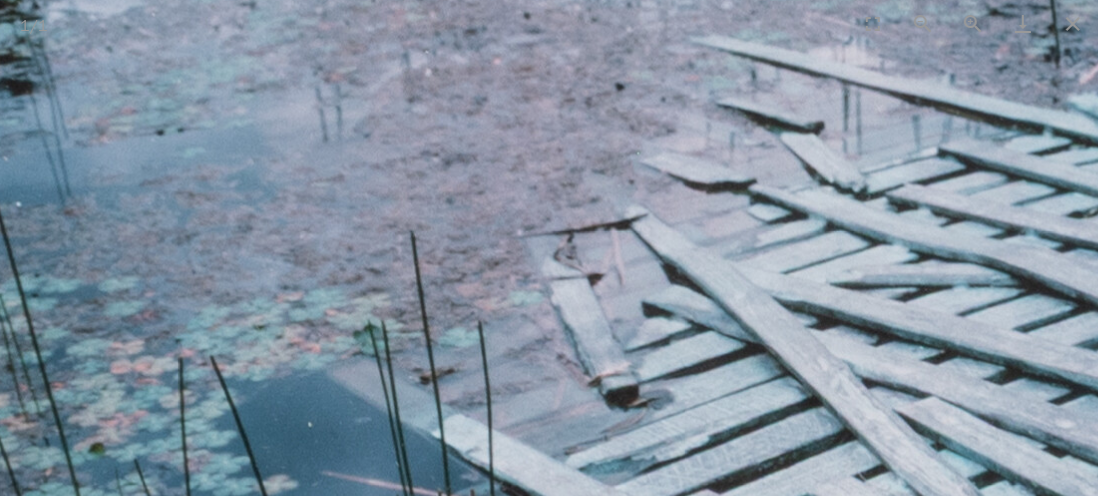scroll, scrollTop: 0, scrollLeft: 0, axis: both 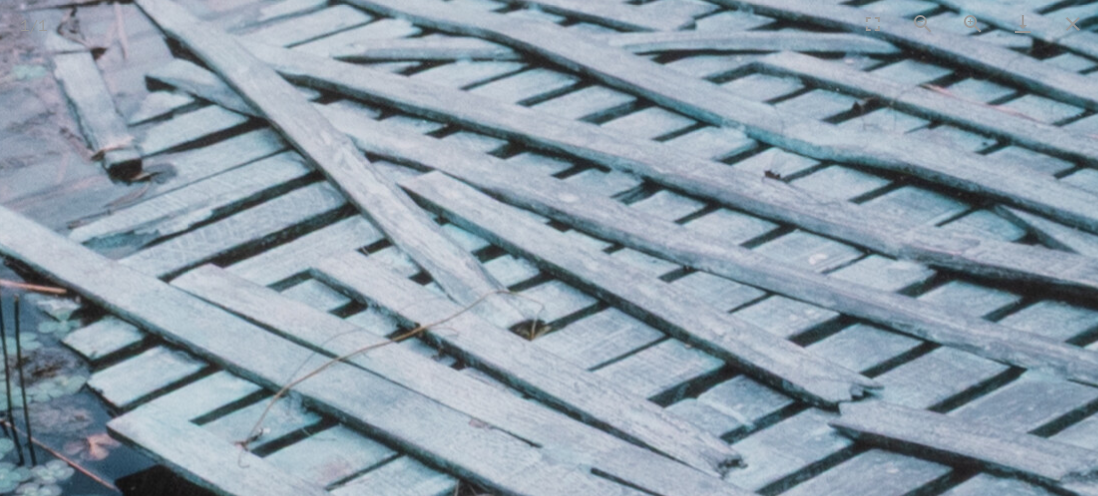 drag, startPoint x: 772, startPoint y: 454, endPoint x: 192, endPoint y: 188, distance: 638.08777 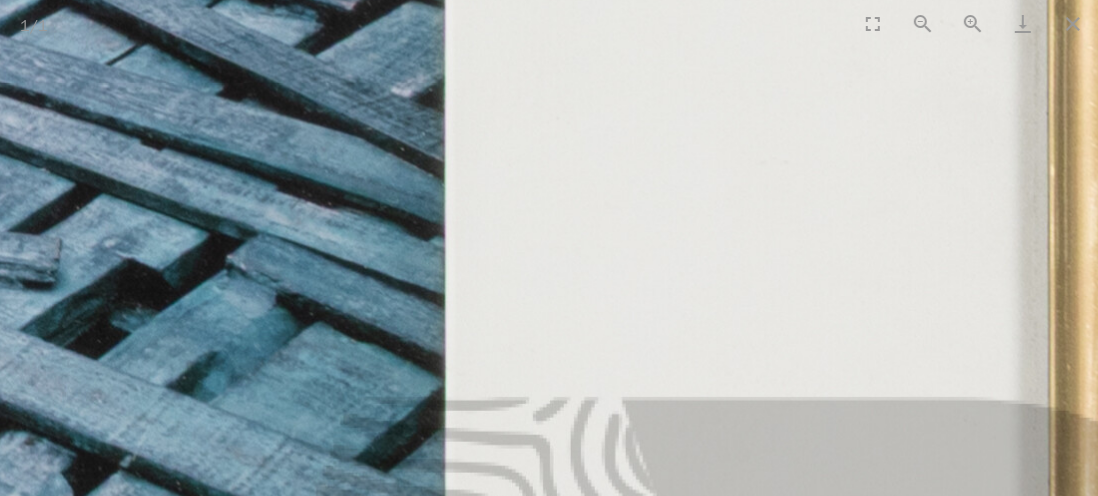 drag, startPoint x: 206, startPoint y: 184, endPoint x: 515, endPoint y: -31, distance: 376.43857 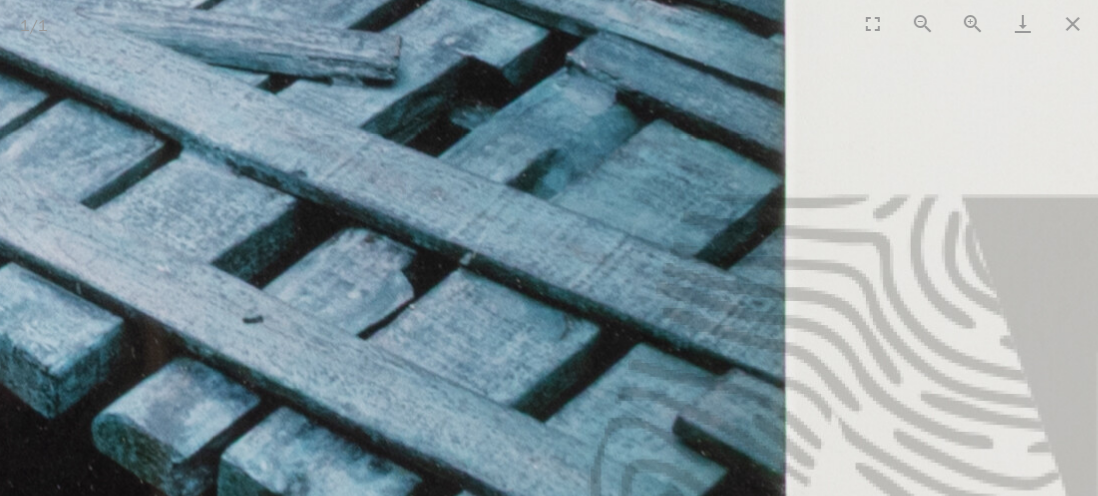 scroll, scrollTop: 0, scrollLeft: 0, axis: both 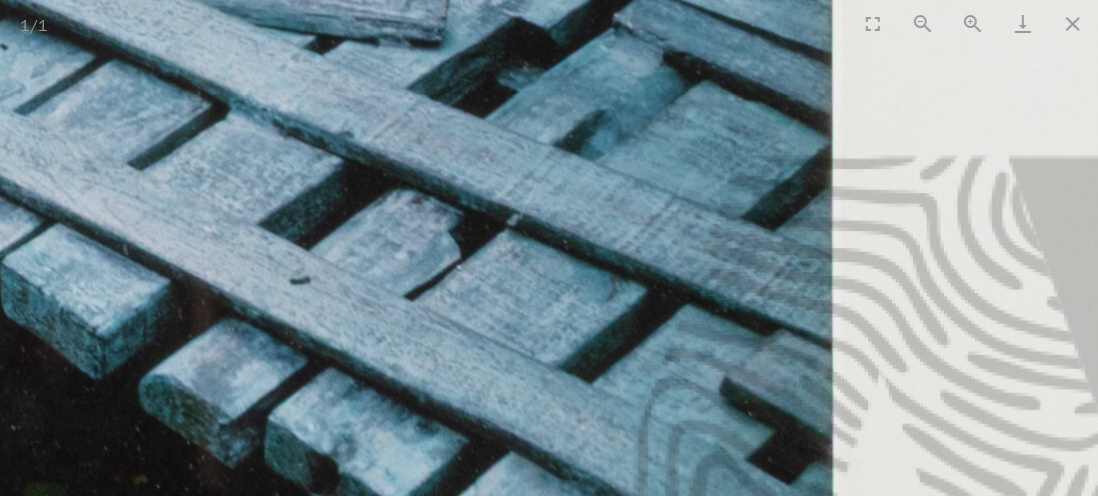 drag, startPoint x: 360, startPoint y: 360, endPoint x: 579, endPoint y: 100, distance: 339.94266 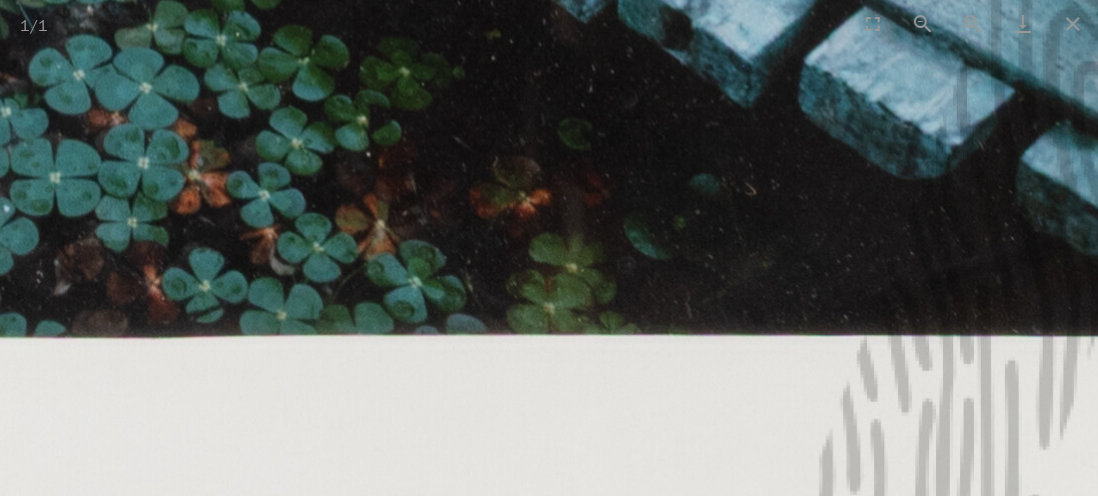 scroll, scrollTop: 0, scrollLeft: 0, axis: both 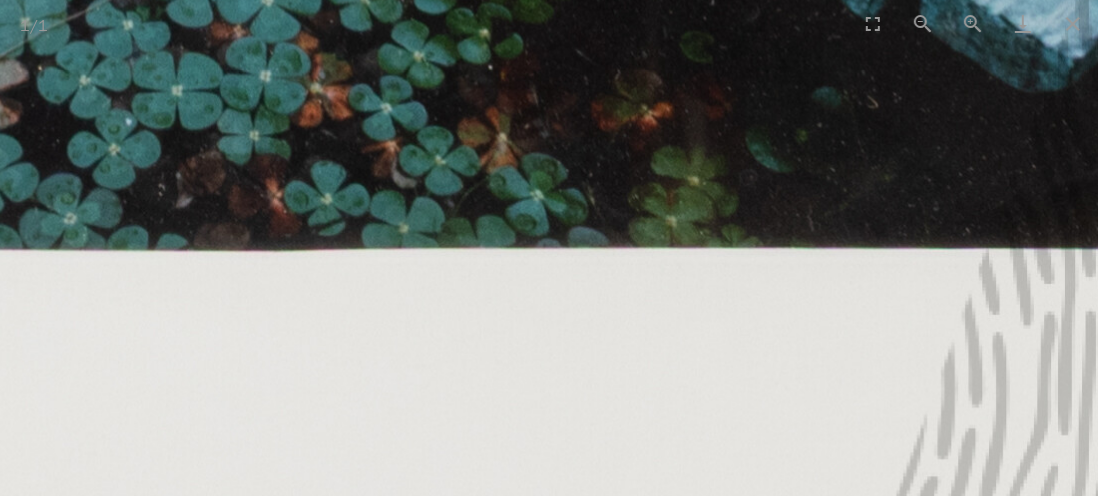 drag, startPoint x: 450, startPoint y: 422, endPoint x: 828, endPoint y: 63, distance: 521.31085 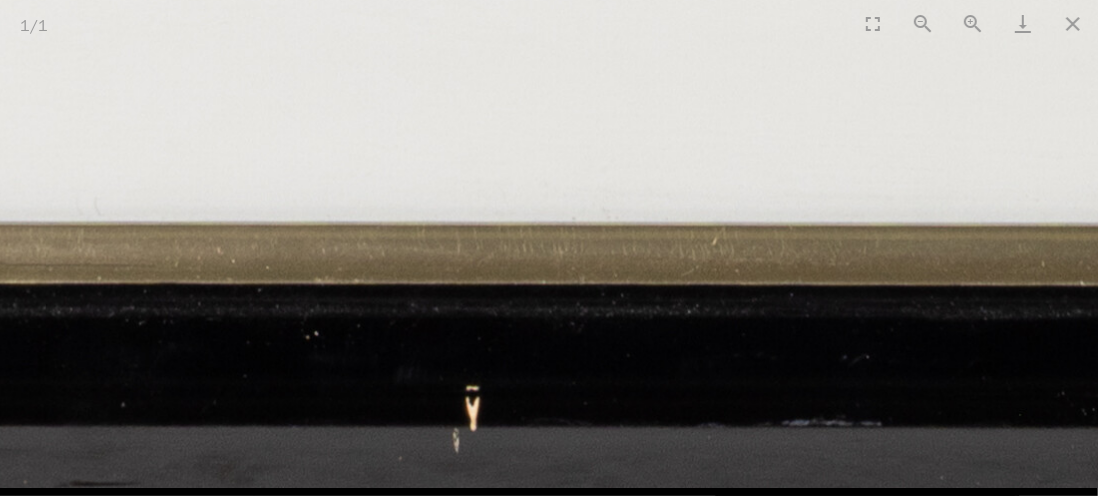 scroll, scrollTop: 0, scrollLeft: 0, axis: both 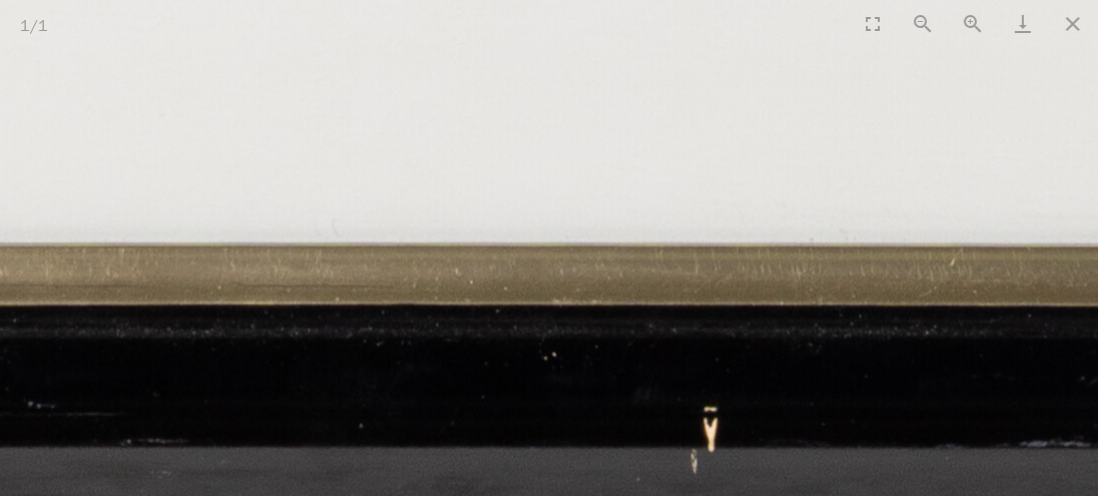 drag, startPoint x: 693, startPoint y: 211, endPoint x: 1103, endPoint y: 239, distance: 410.955 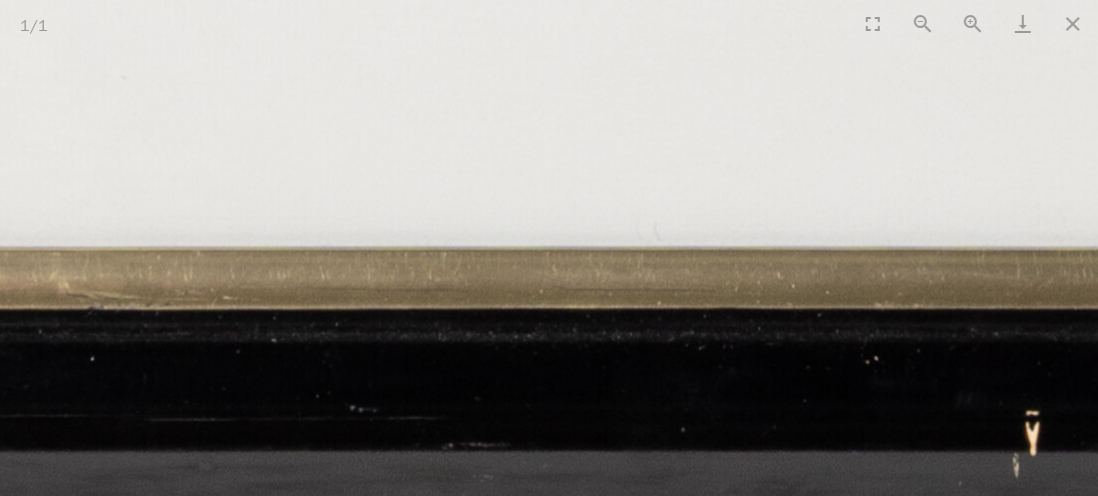 scroll, scrollTop: 0, scrollLeft: 0, axis: both 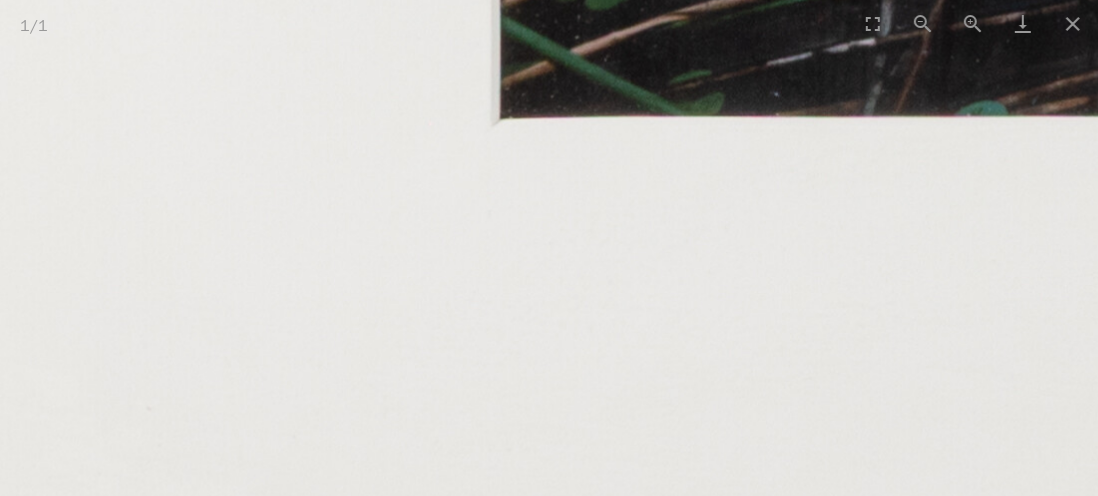 drag, startPoint x: 830, startPoint y: 172, endPoint x: 808, endPoint y: 502, distance: 330.7325 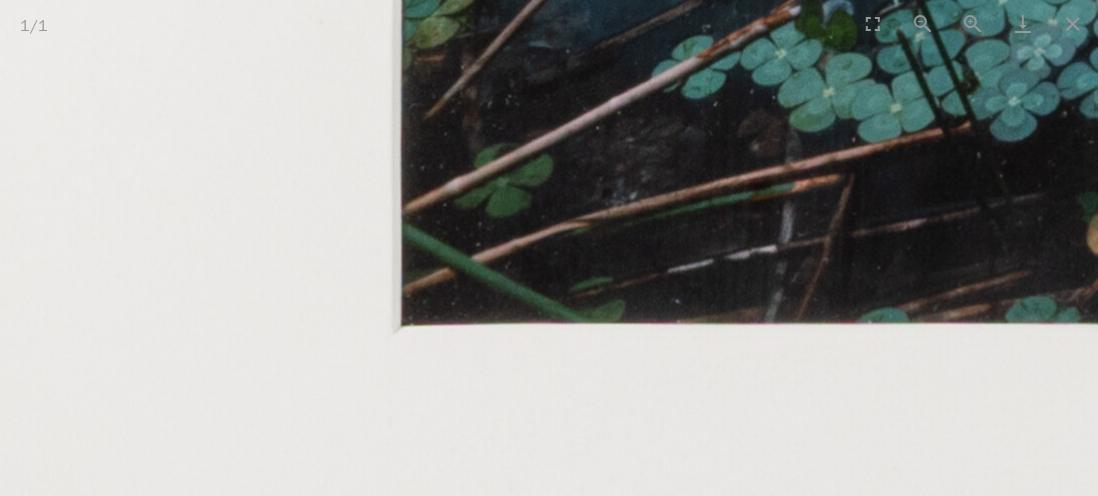 drag, startPoint x: 888, startPoint y: 311, endPoint x: 740, endPoint y: 402, distance: 173.73831 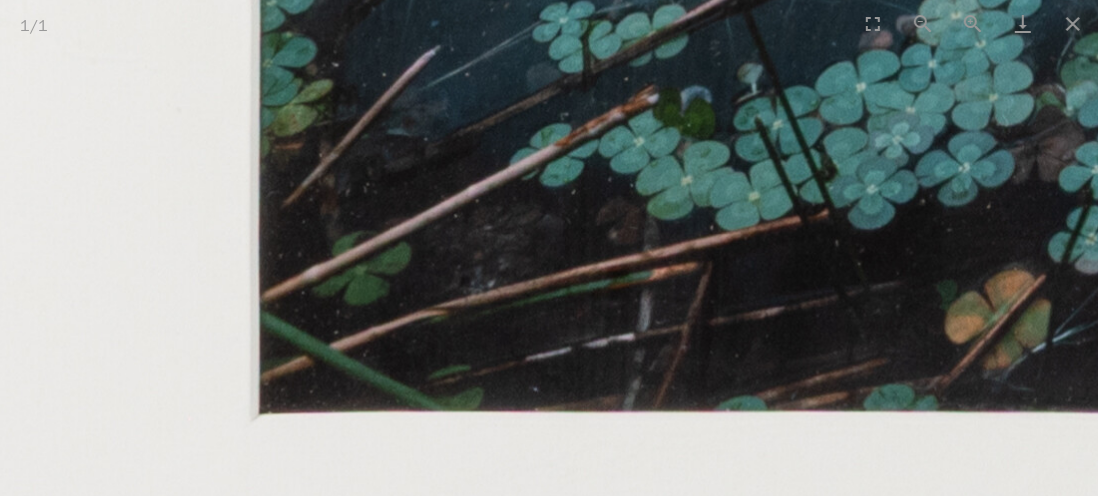 scroll, scrollTop: 0, scrollLeft: 0, axis: both 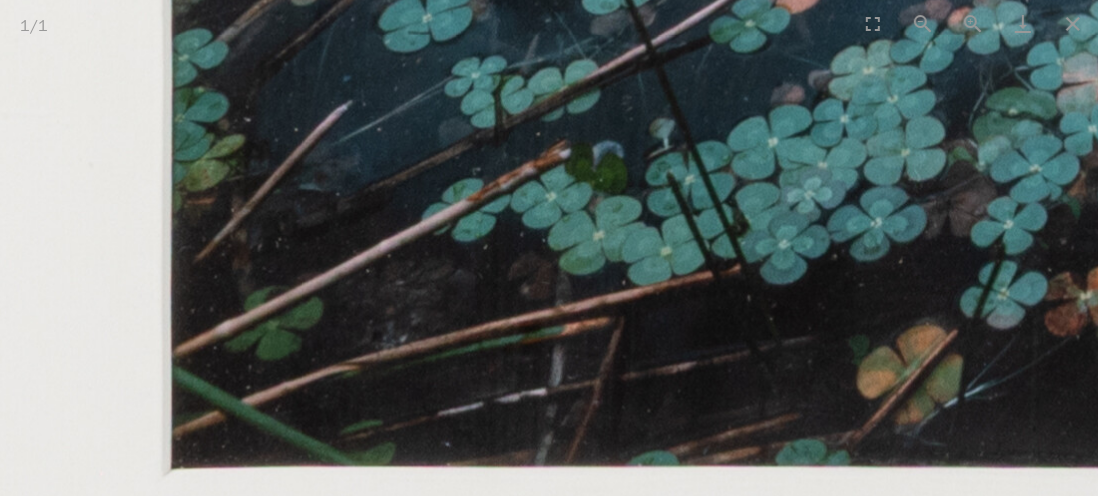 drag, startPoint x: 796, startPoint y: 302, endPoint x: 686, endPoint y: 379, distance: 134.27211 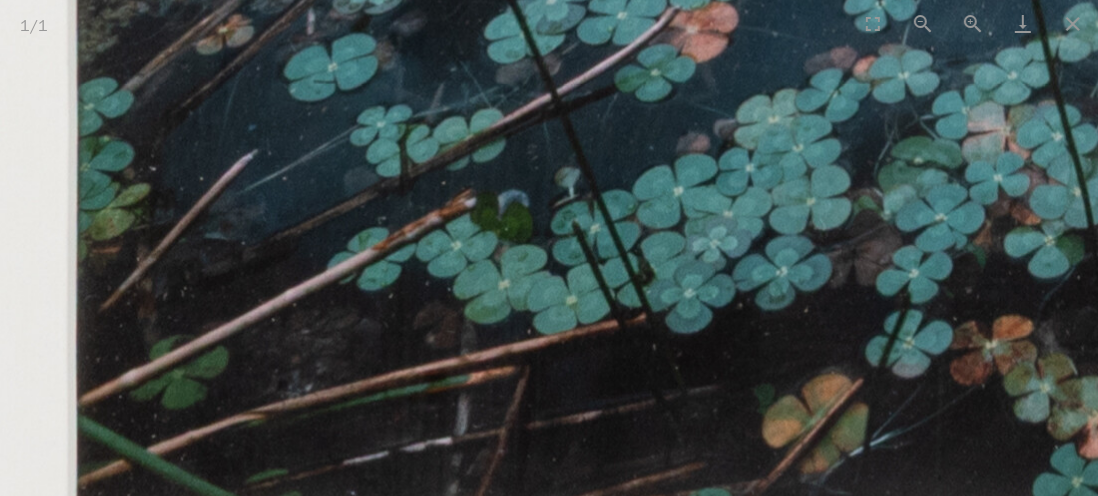 scroll, scrollTop: 0, scrollLeft: 0, axis: both 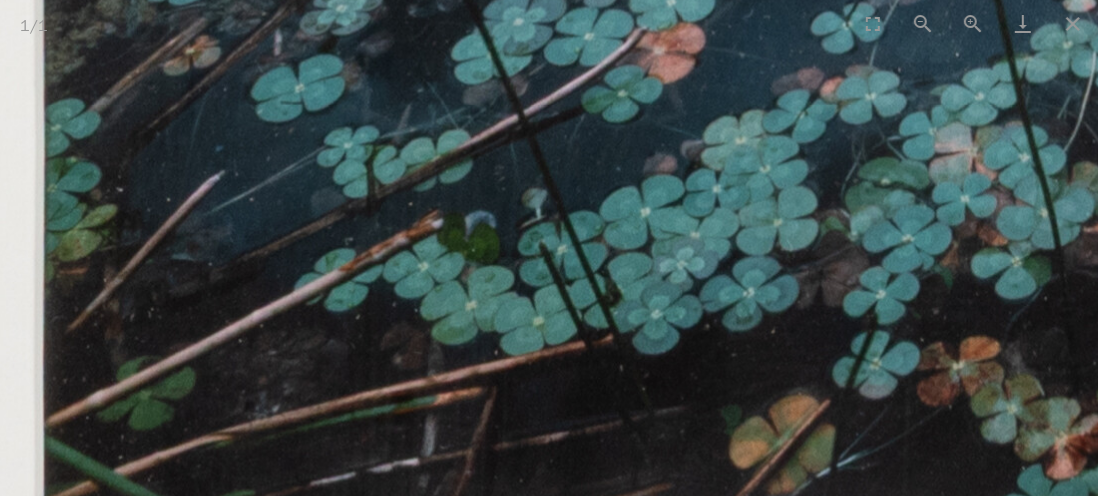 drag, startPoint x: 973, startPoint y: 212, endPoint x: 829, endPoint y: 305, distance: 171.42053 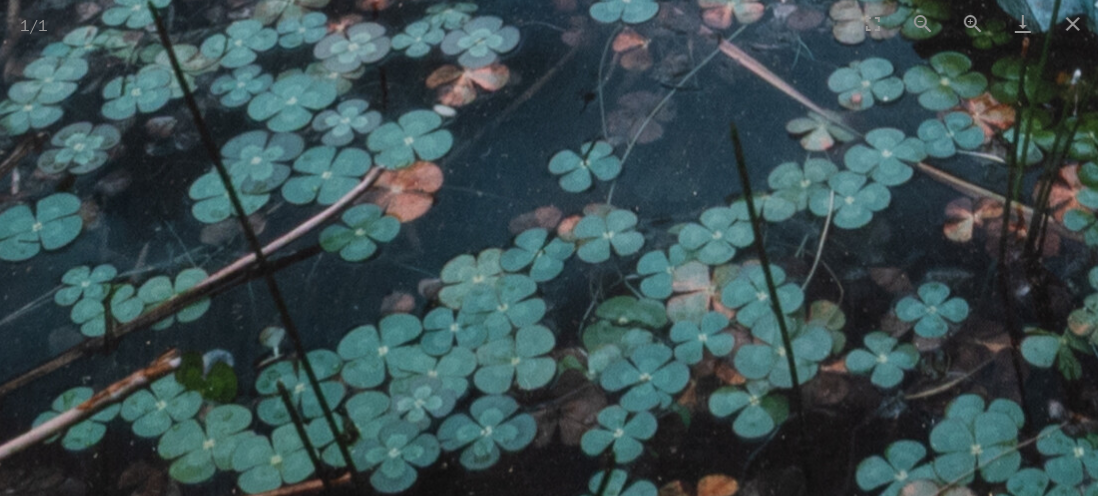 drag, startPoint x: 750, startPoint y: 313, endPoint x: 645, endPoint y: 370, distance: 119.47385 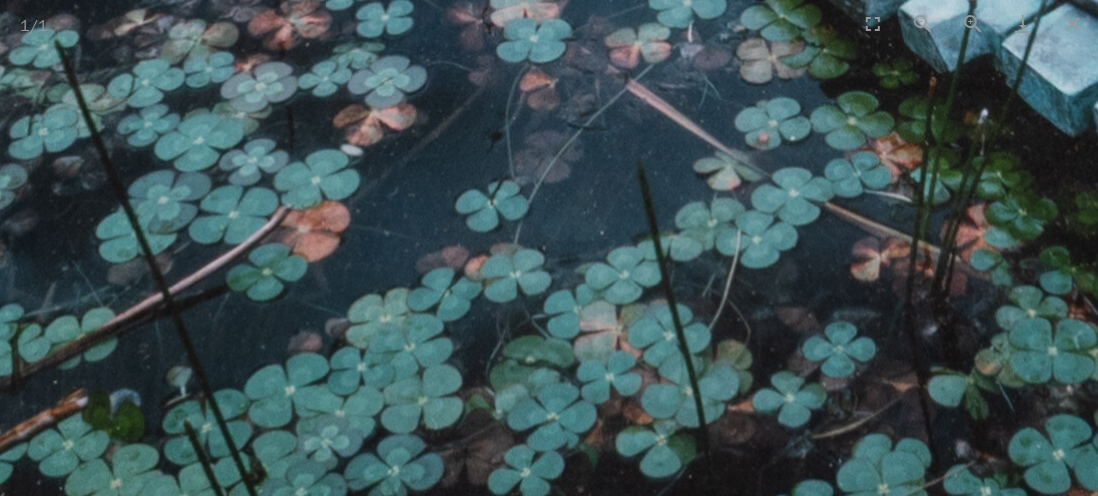 scroll, scrollTop: 0, scrollLeft: 0, axis: both 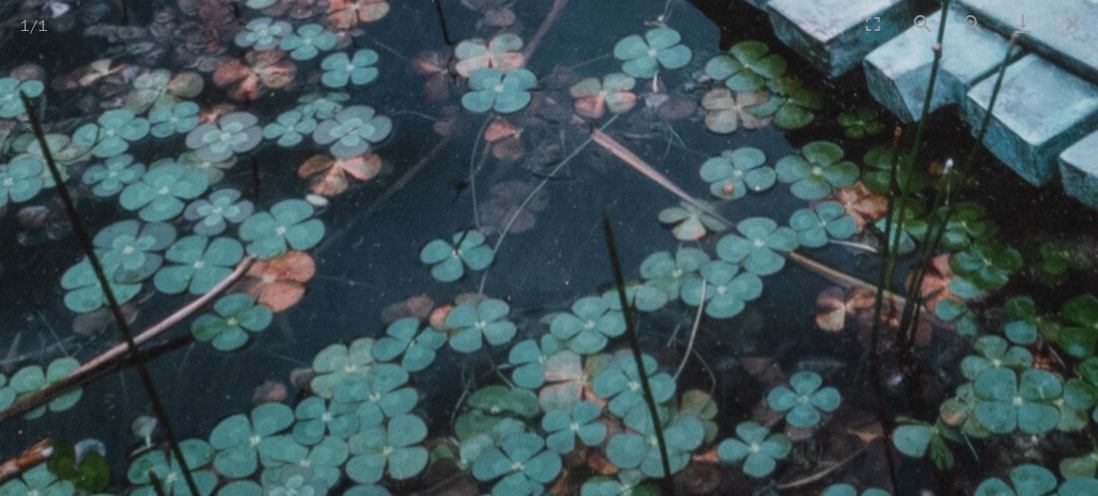 drag, startPoint x: 593, startPoint y: 202, endPoint x: 472, endPoint y: 498, distance: 319.7765 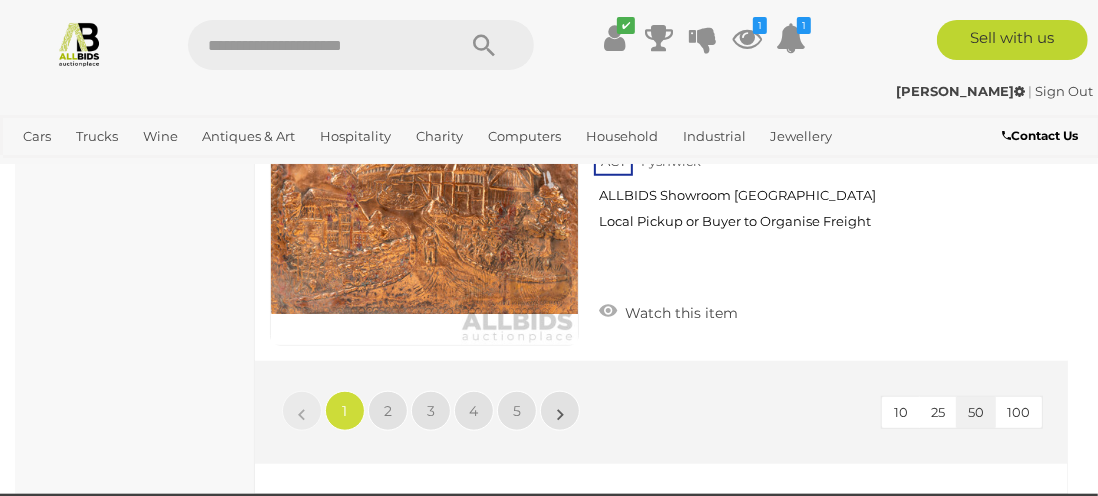 scroll, scrollTop: 17300, scrollLeft: 0, axis: vertical 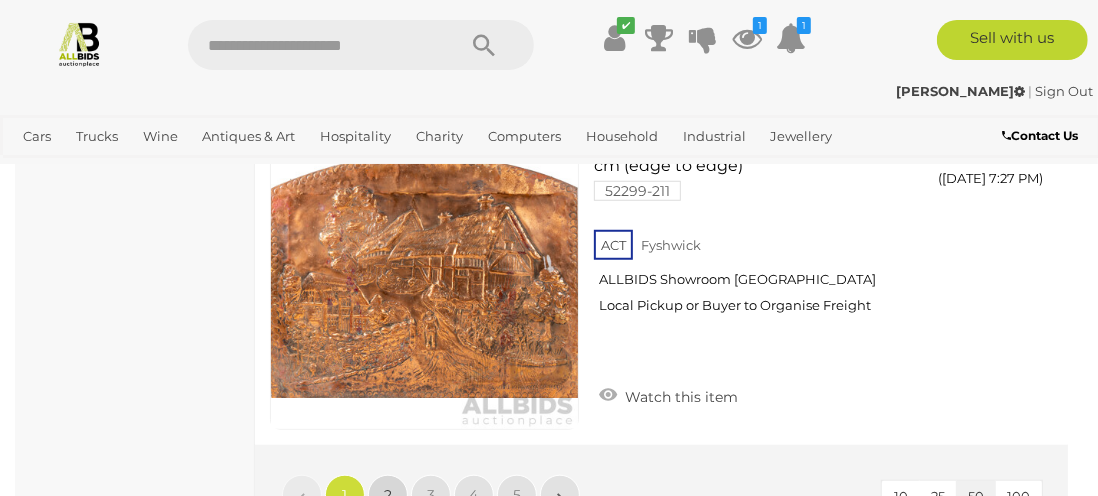click on "2" at bounding box center [388, 495] 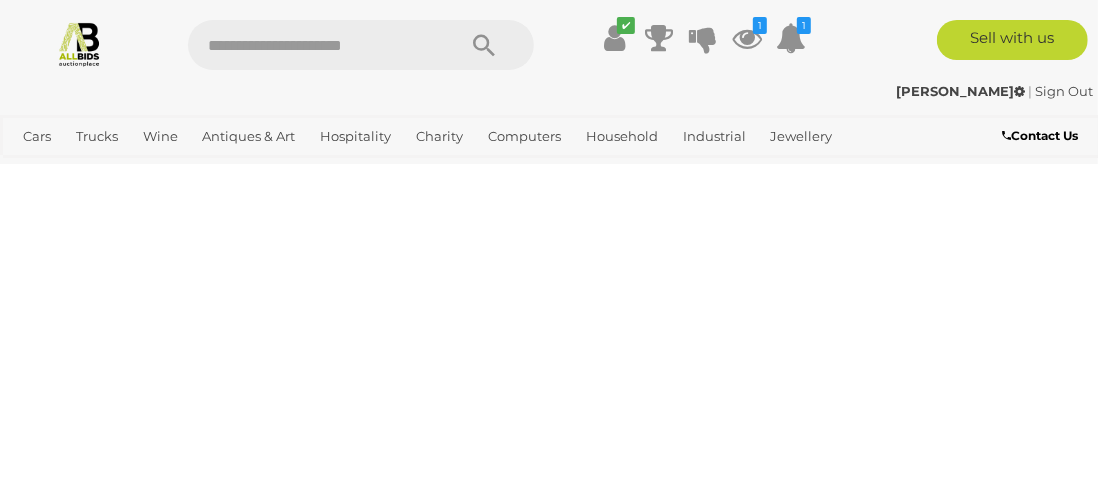 scroll, scrollTop: 0, scrollLeft: 0, axis: both 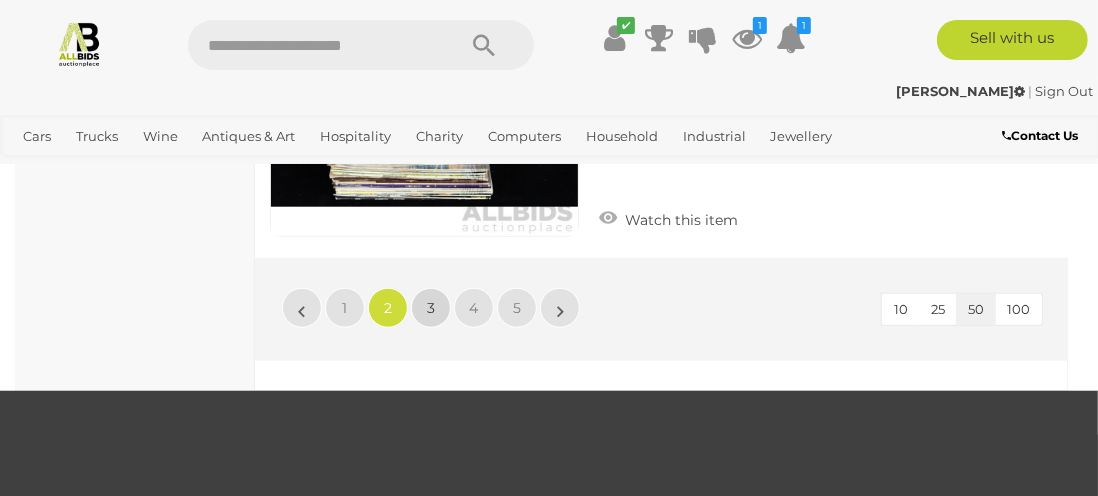 click on "3" at bounding box center (431, 308) 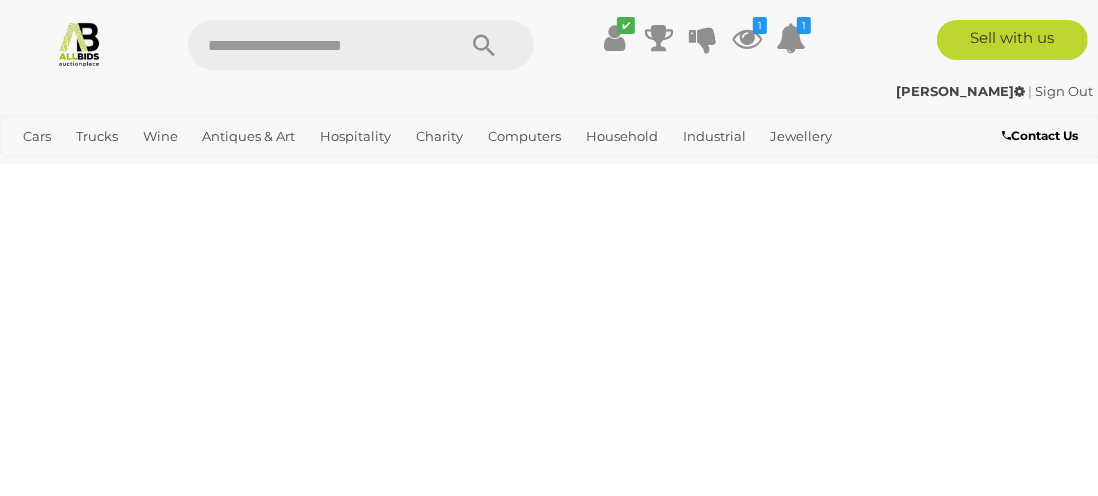 scroll, scrollTop: 0, scrollLeft: 0, axis: both 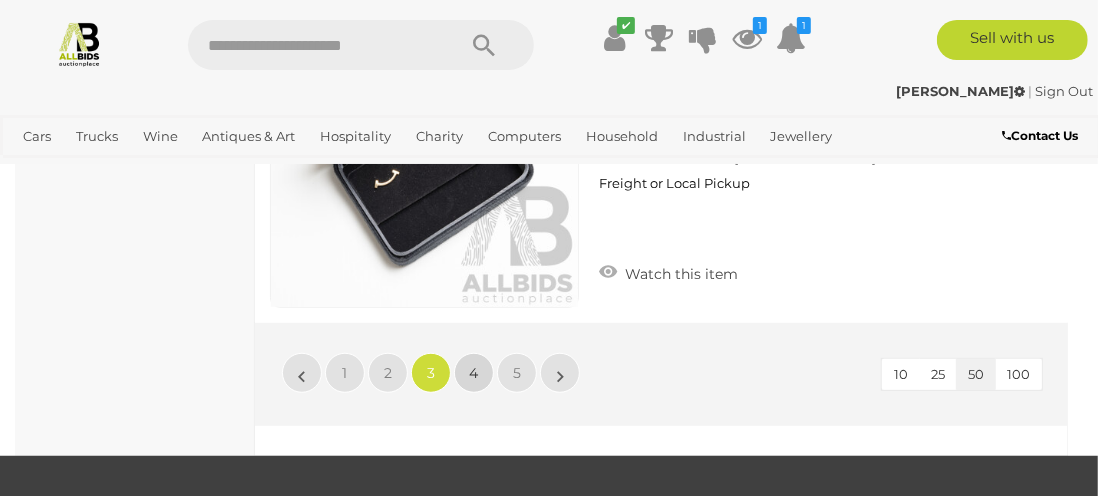 click on "4" at bounding box center [474, 373] 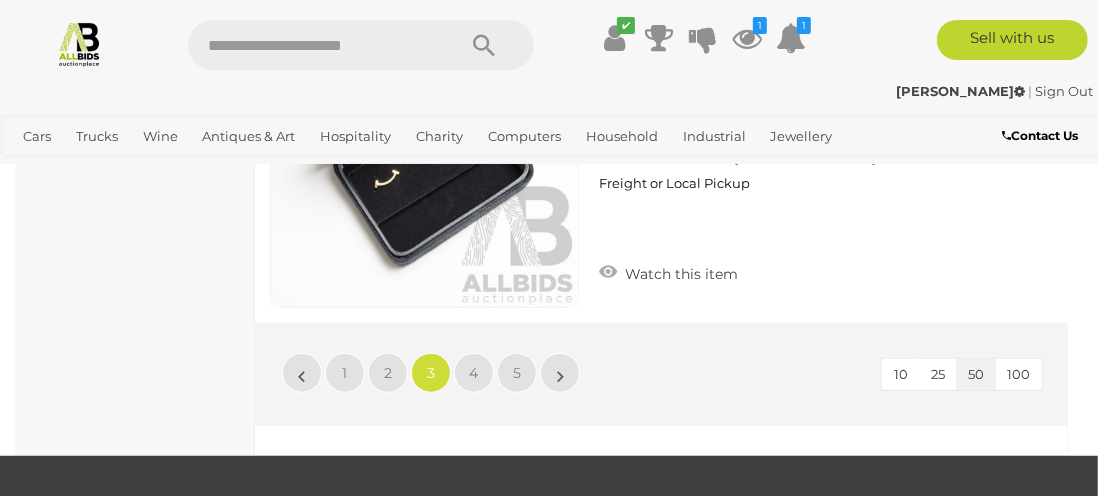 scroll, scrollTop: 0, scrollLeft: 0, axis: both 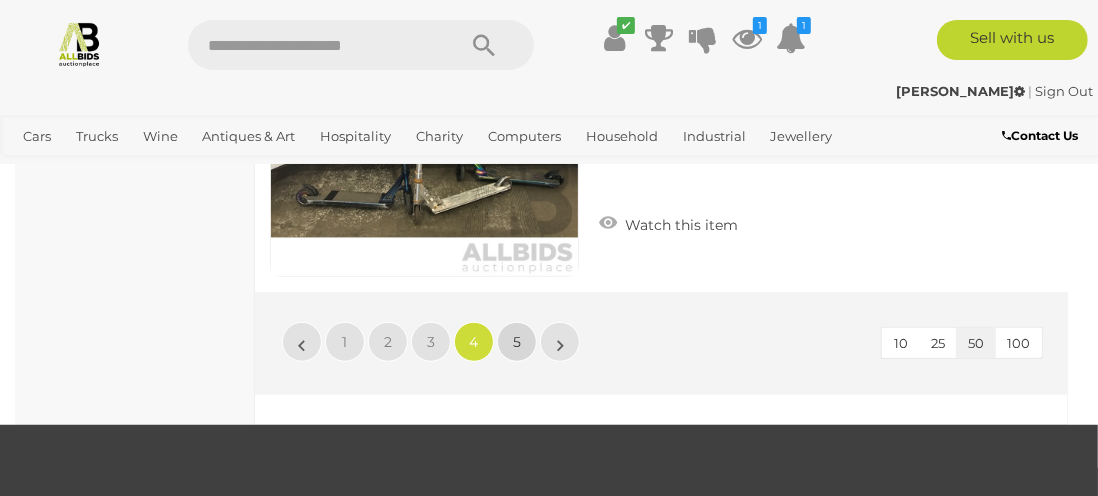 click on "5" at bounding box center [517, 342] 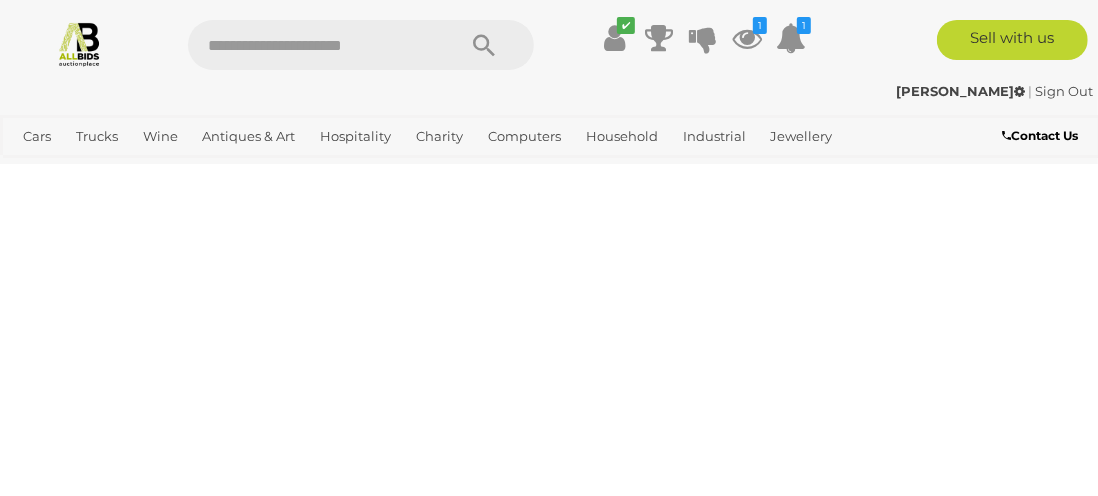 scroll, scrollTop: 0, scrollLeft: 0, axis: both 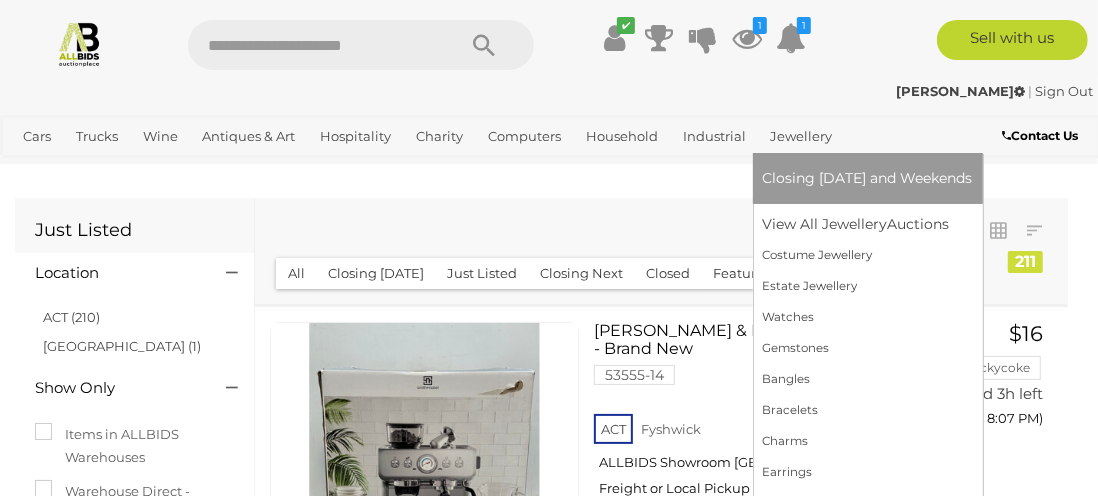 click on "Jewellery" at bounding box center [802, 136] 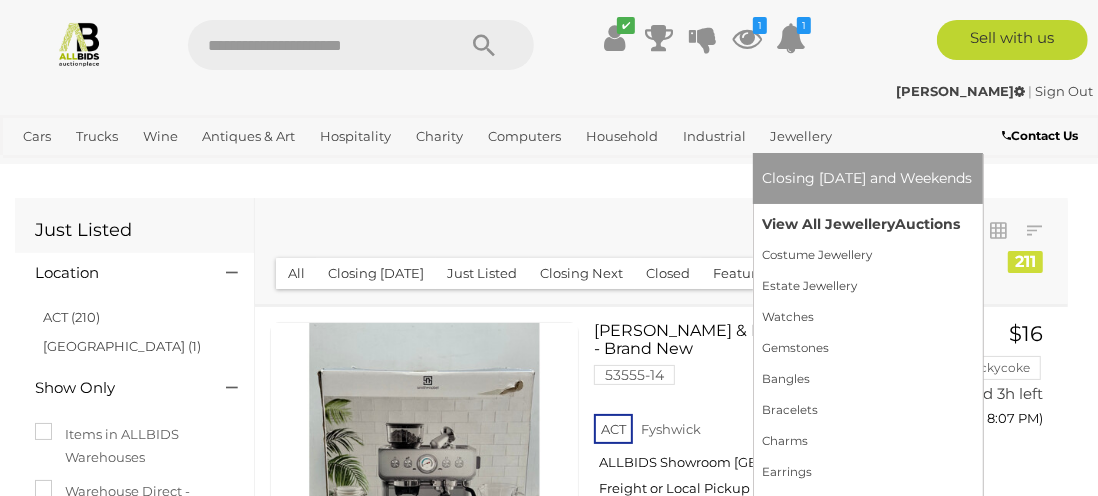 click on "View All Jewellery  Auctions" at bounding box center (868, 224) 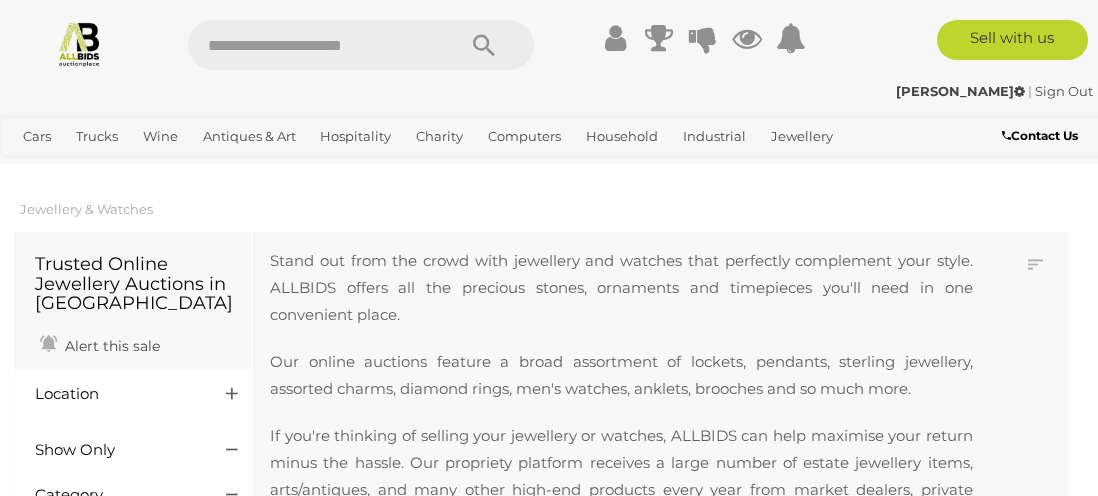 scroll, scrollTop: 0, scrollLeft: 0, axis: both 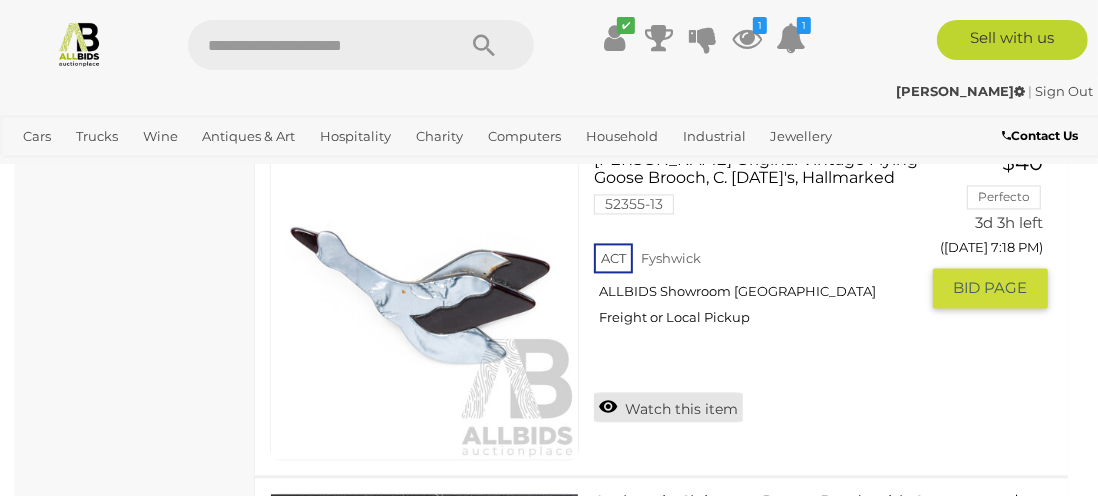 click on "Watch this item" at bounding box center (668, 407) 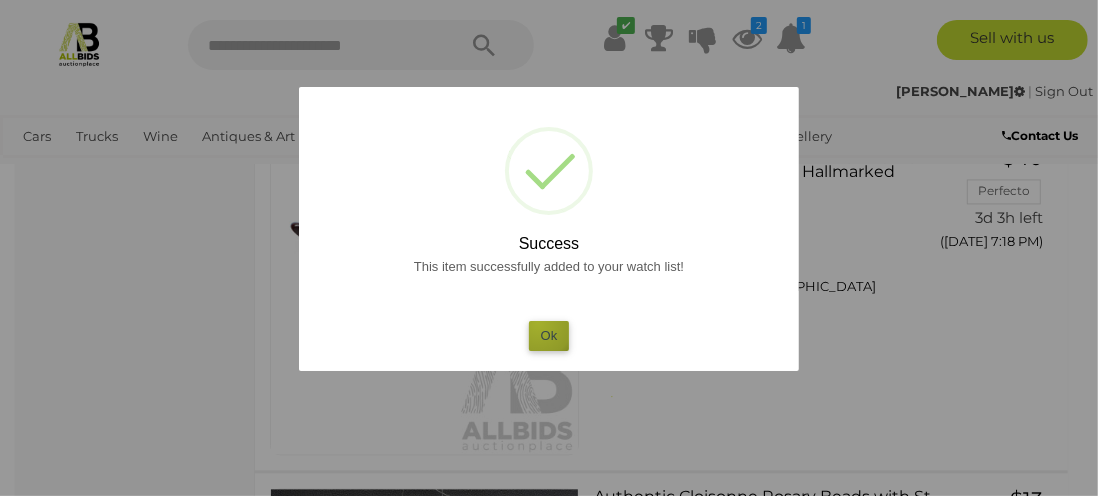 click on "Ok" at bounding box center [549, 335] 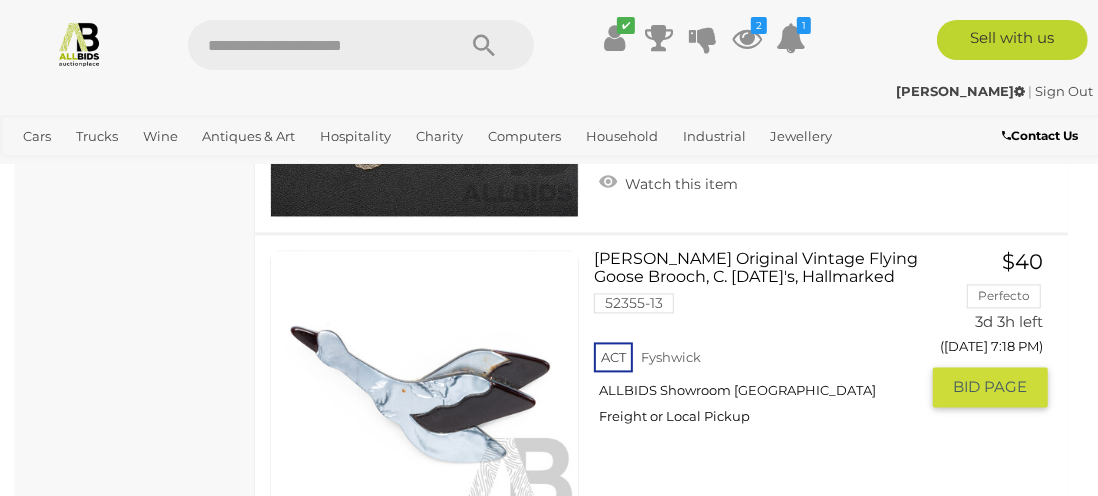scroll, scrollTop: 14500, scrollLeft: 0, axis: vertical 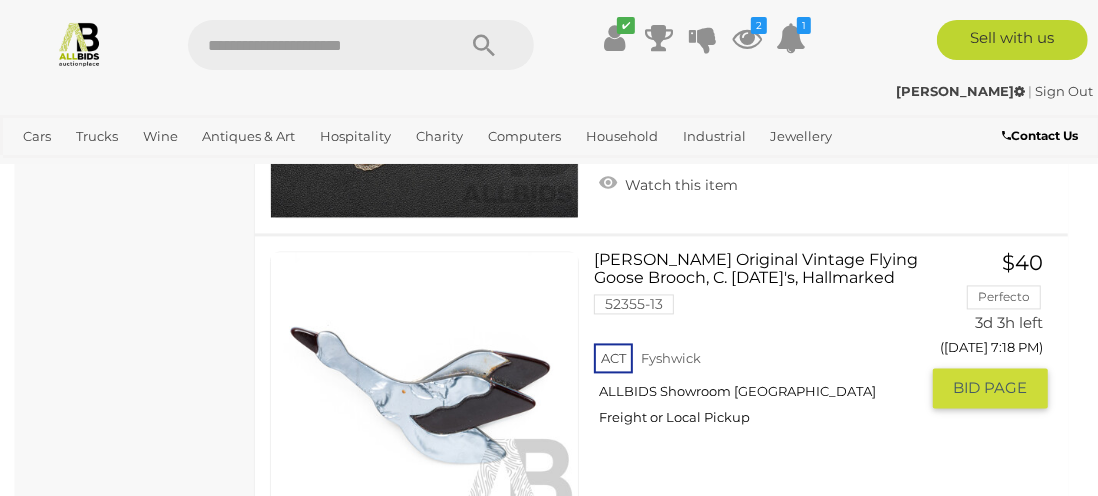 click at bounding box center (424, 405) 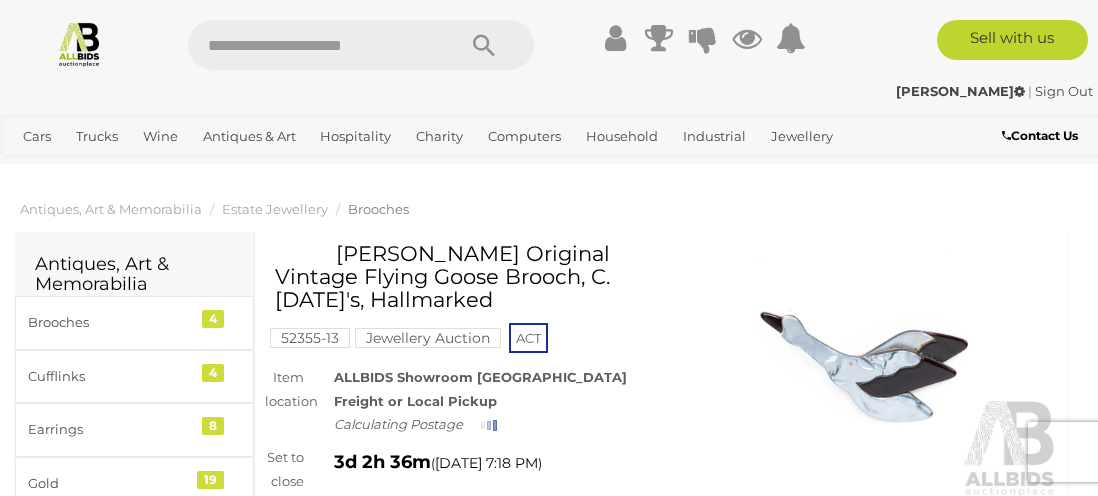 scroll, scrollTop: 0, scrollLeft: 0, axis: both 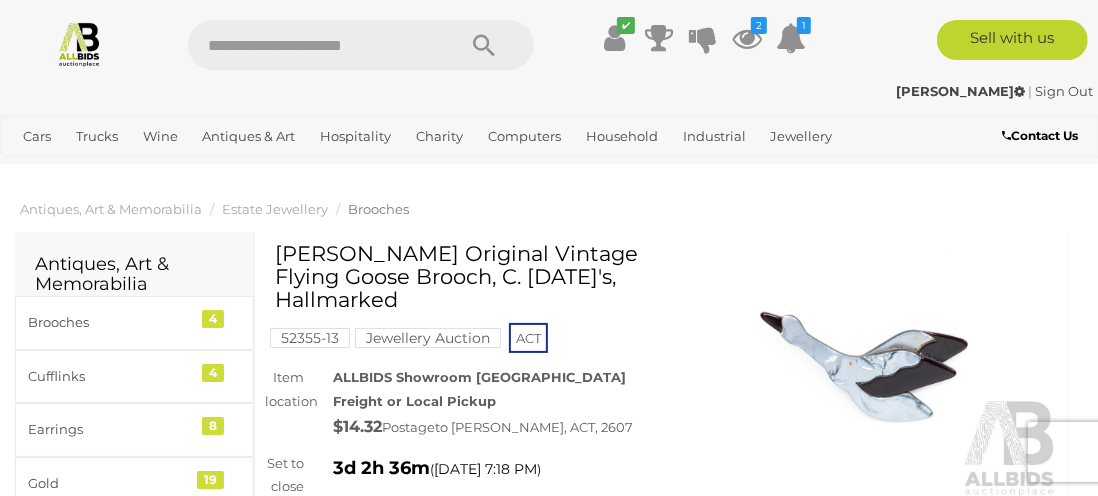 click at bounding box center [868, 375] 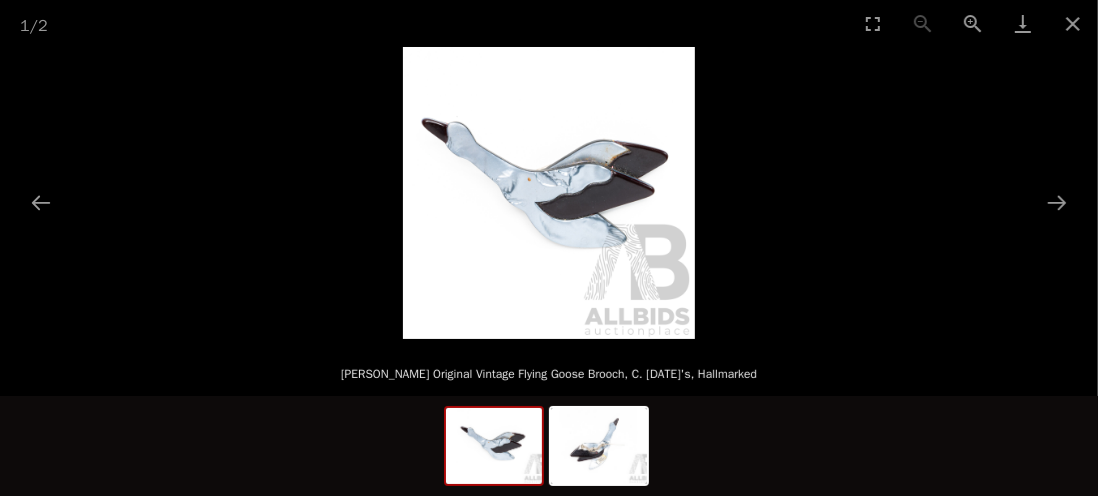 scroll, scrollTop: 100, scrollLeft: 0, axis: vertical 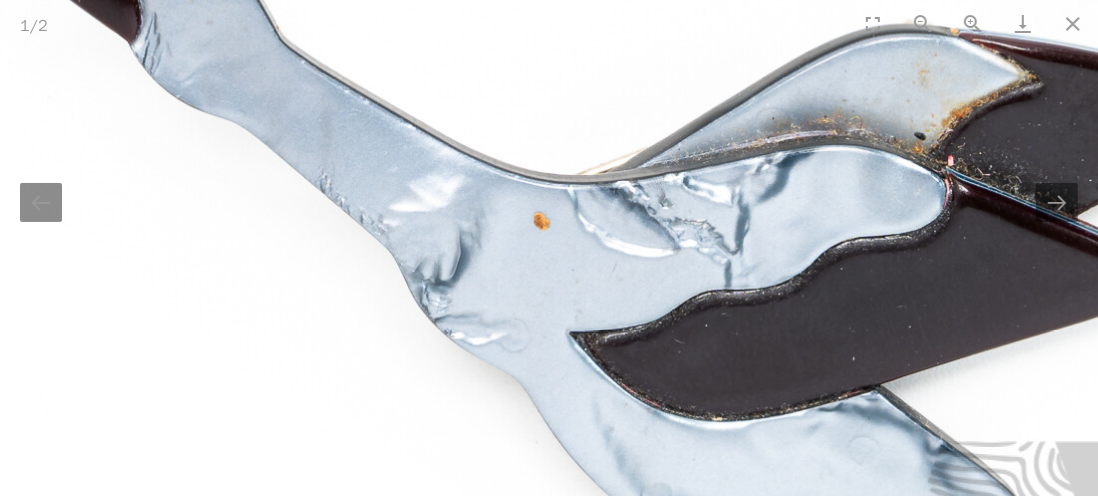 drag, startPoint x: 447, startPoint y: 155, endPoint x: 625, endPoint y: 294, distance: 225.84286 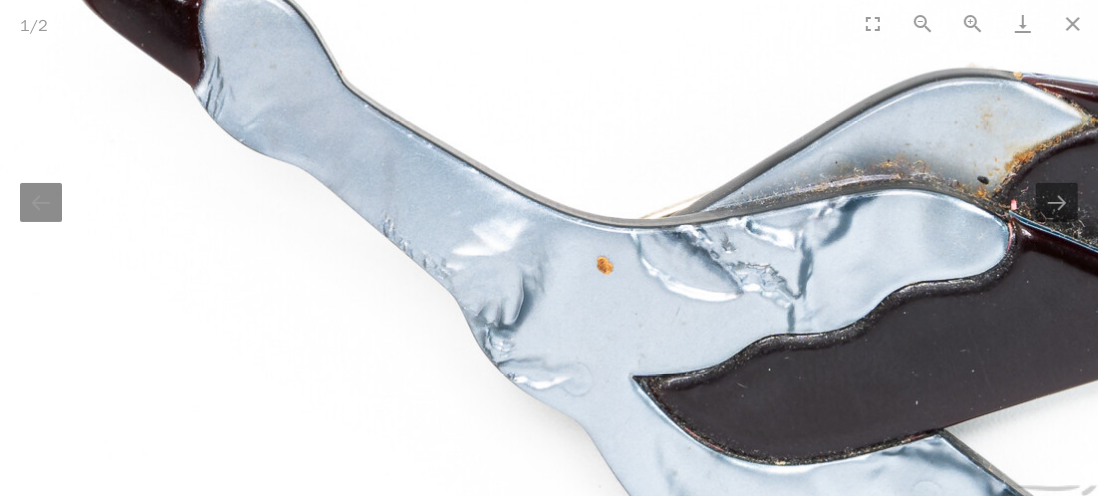 scroll, scrollTop: 0, scrollLeft: 0, axis: both 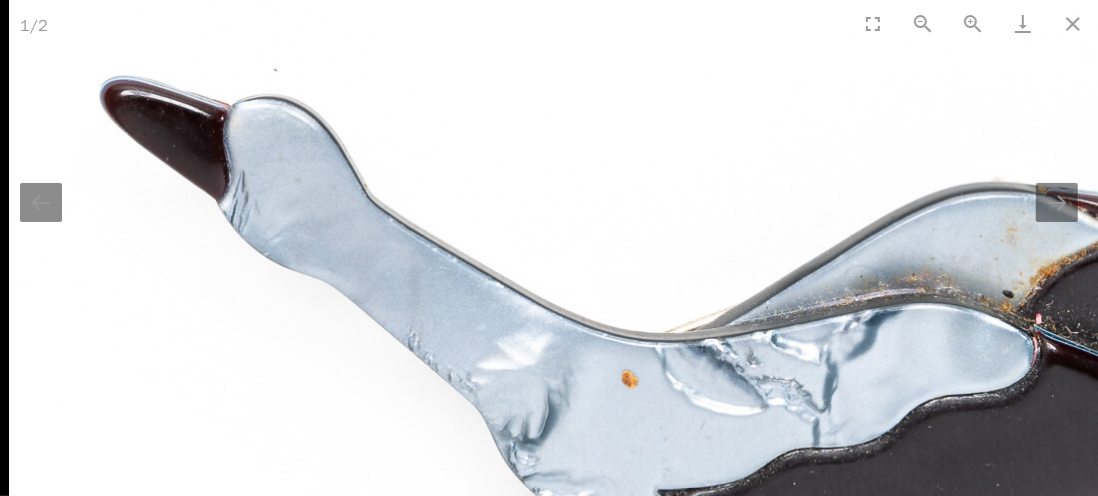 drag, startPoint x: 527, startPoint y: 213, endPoint x: 594, endPoint y: 324, distance: 129.65338 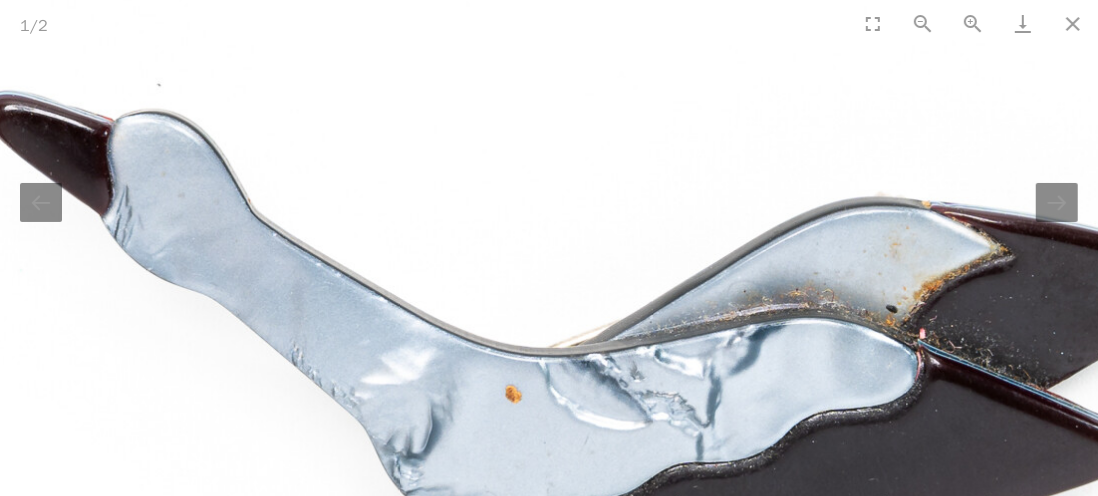 drag, startPoint x: 721, startPoint y: 342, endPoint x: 606, endPoint y: 331, distance: 115.52489 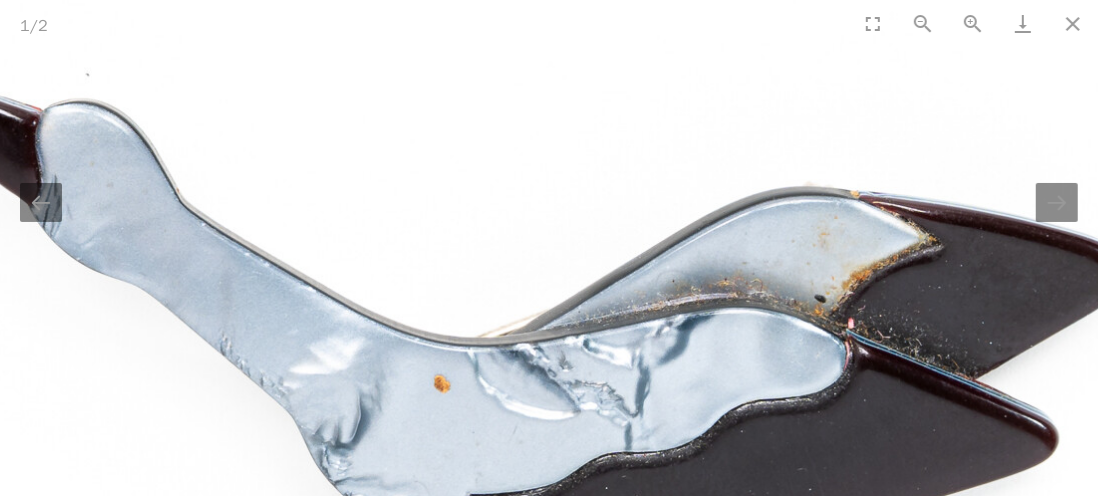 drag, startPoint x: 782, startPoint y: 393, endPoint x: 756, endPoint y: 386, distance: 26.925823 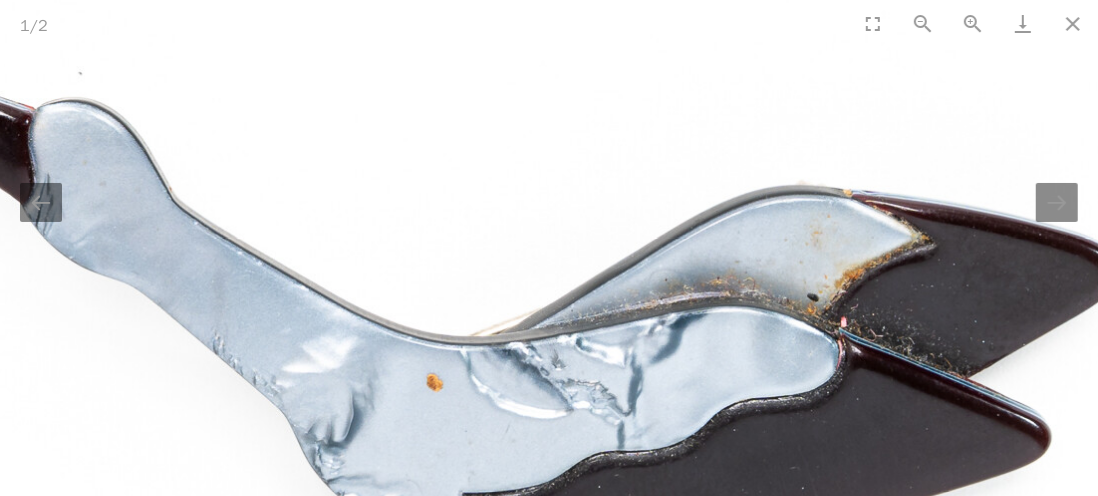 scroll, scrollTop: 0, scrollLeft: 0, axis: both 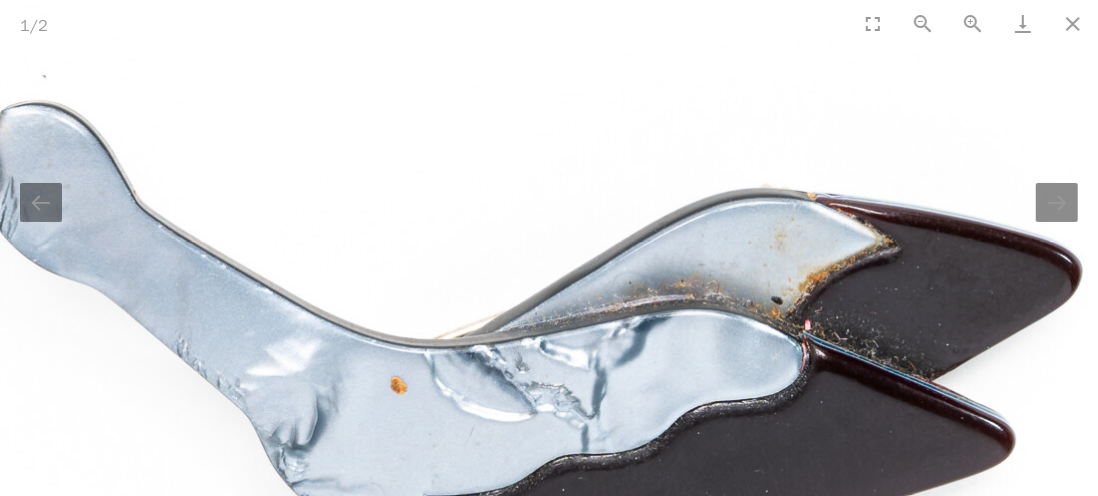 drag, startPoint x: 686, startPoint y: 382, endPoint x: 658, endPoint y: 391, distance: 29.410883 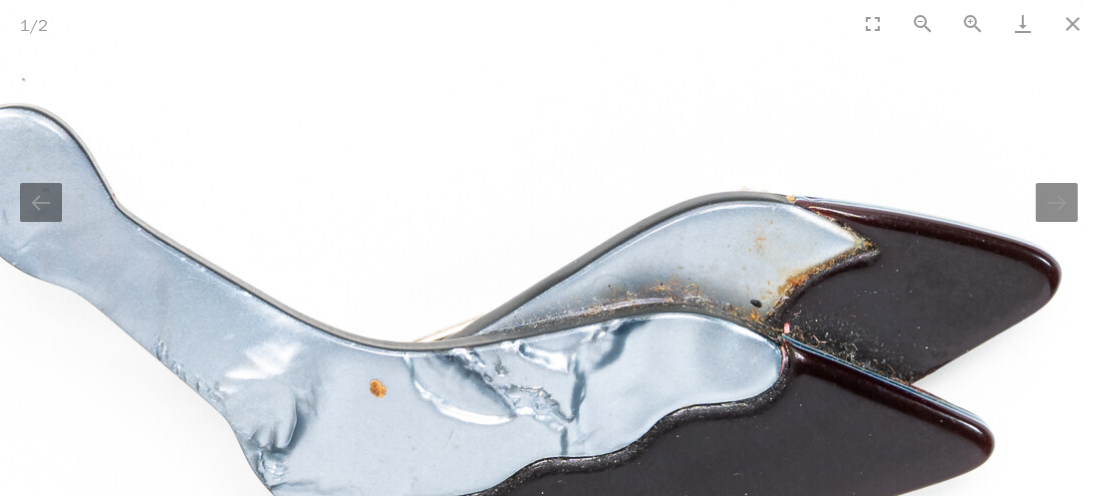 scroll, scrollTop: 0, scrollLeft: 0, axis: both 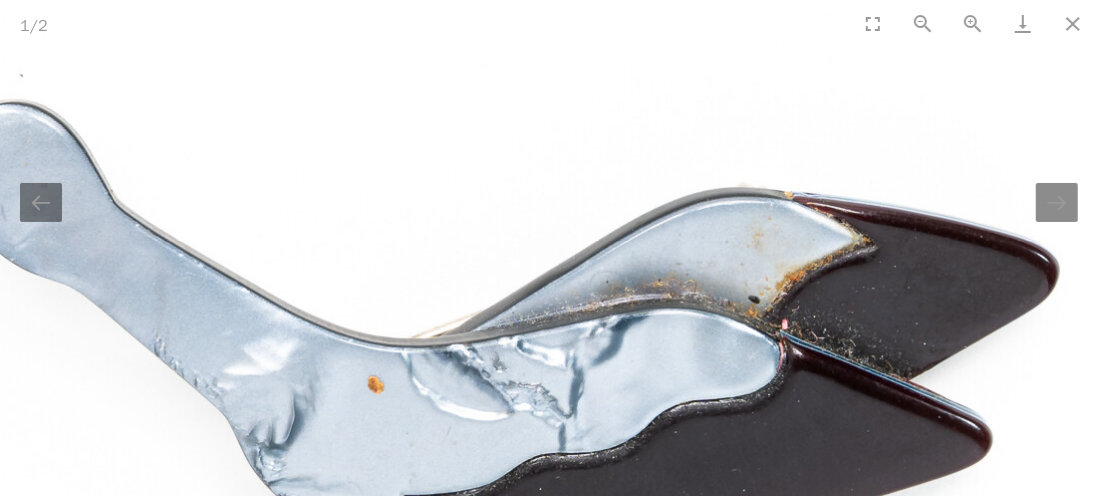 drag, startPoint x: 710, startPoint y: 407, endPoint x: 643, endPoint y: 370, distance: 76.537575 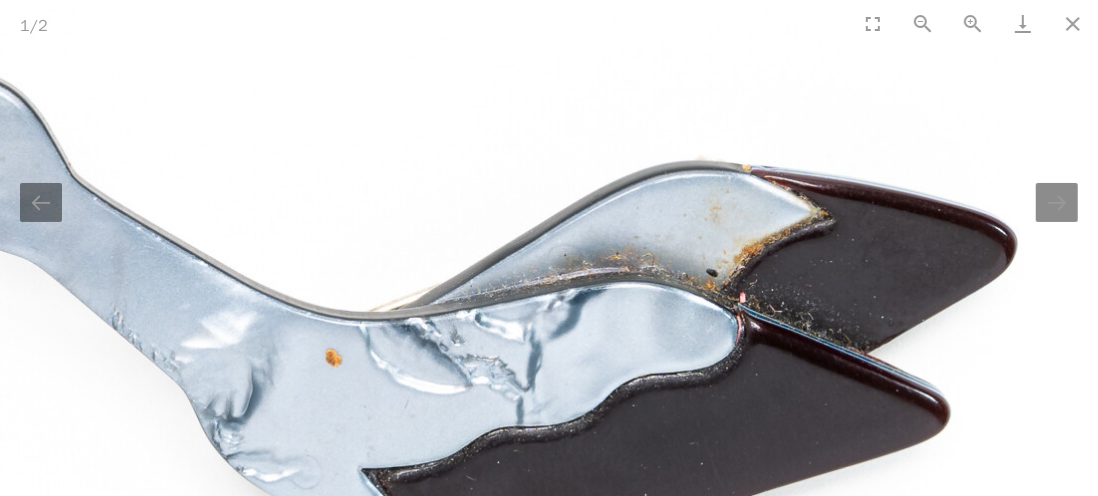 scroll, scrollTop: 0, scrollLeft: 0, axis: both 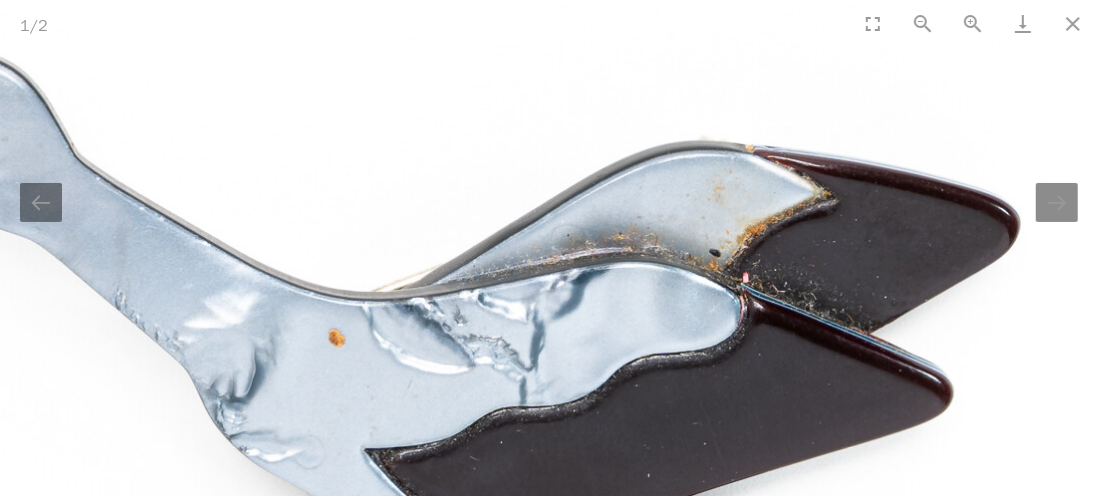 drag, startPoint x: 708, startPoint y: 390, endPoint x: 734, endPoint y: 298, distance: 95.60335 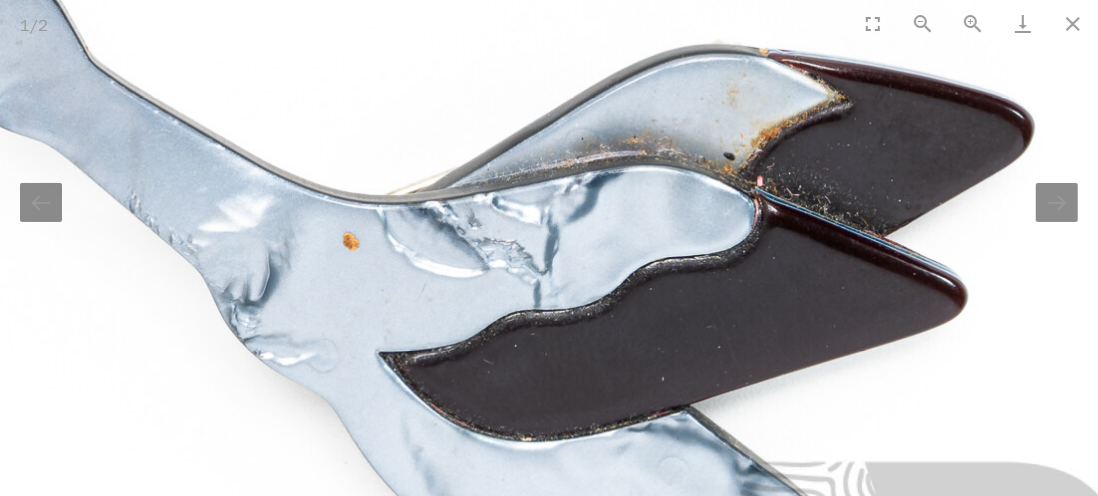 drag, startPoint x: 667, startPoint y: 305, endPoint x: 656, endPoint y: 182, distance: 123.49089 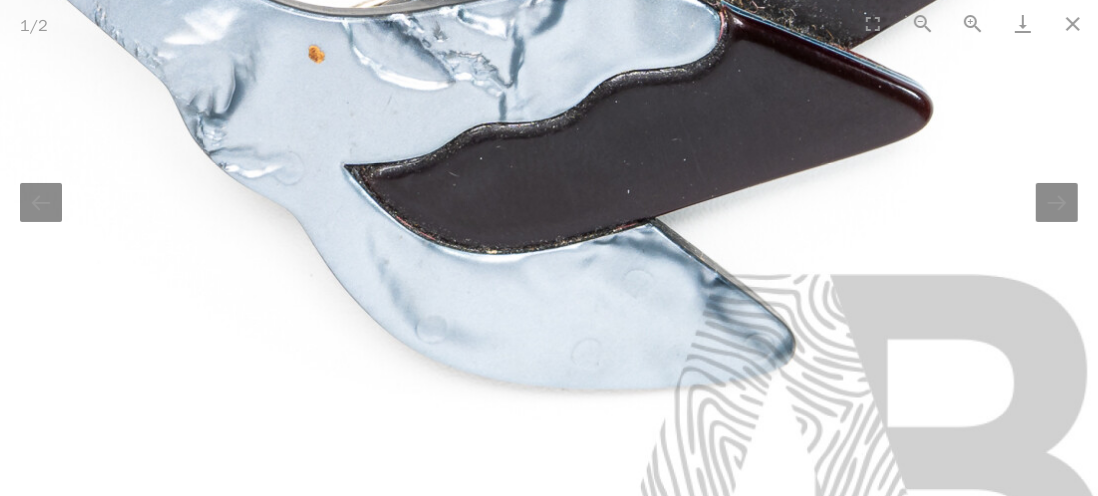 drag, startPoint x: 741, startPoint y: 366, endPoint x: 745, endPoint y: 310, distance: 56.142673 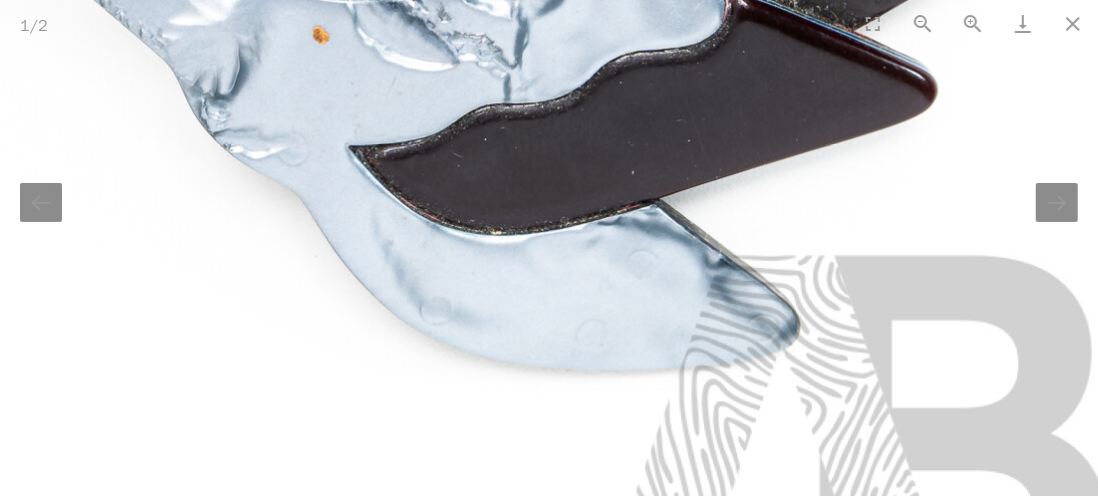 scroll, scrollTop: 0, scrollLeft: 0, axis: both 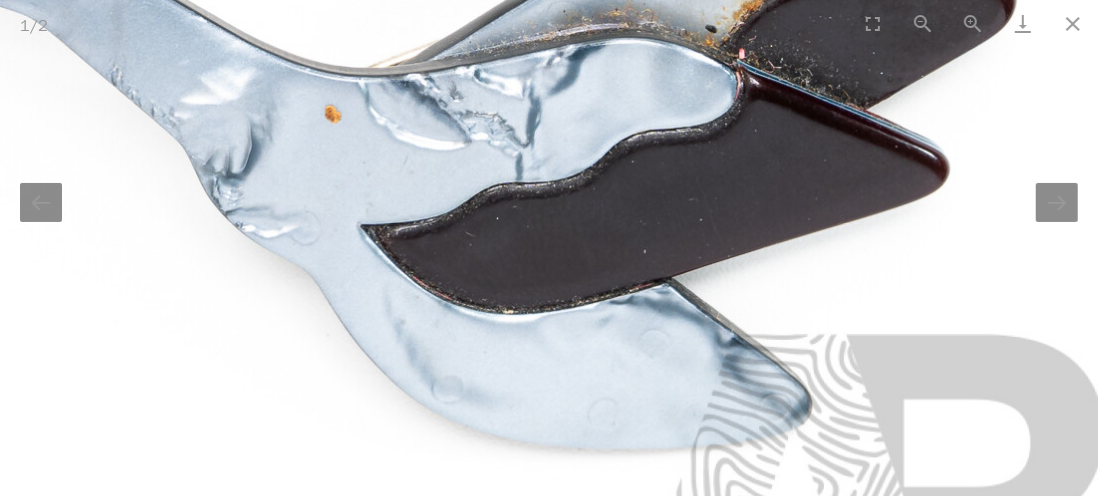 drag, startPoint x: 695, startPoint y: 326, endPoint x: 736, endPoint y: 476, distance: 155.50241 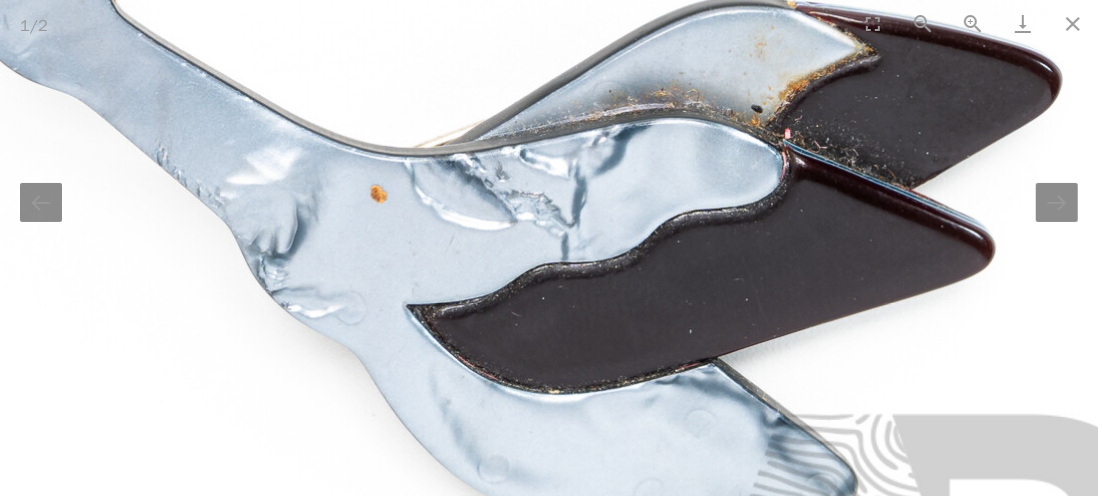 drag, startPoint x: 732, startPoint y: 388, endPoint x: 816, endPoint y: 231, distance: 178.05898 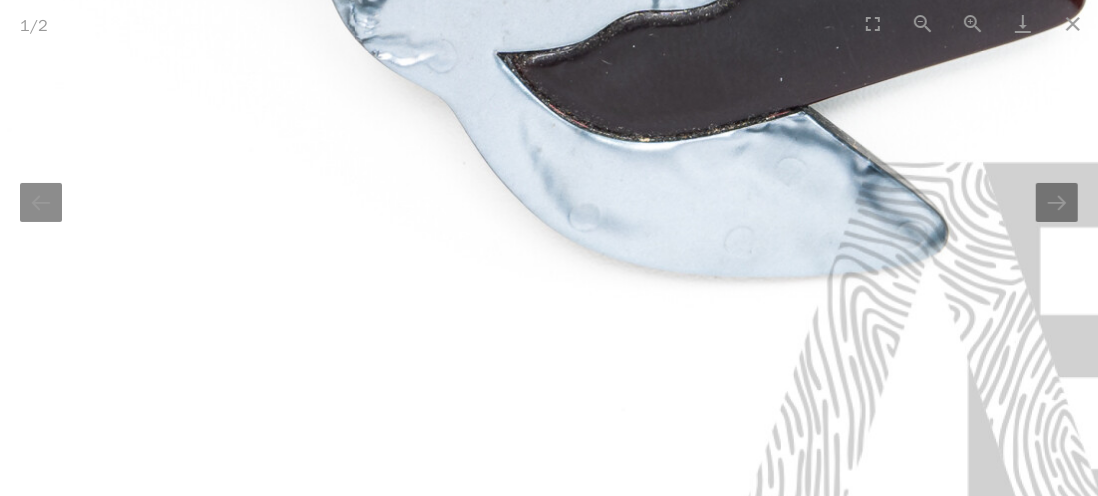 drag, startPoint x: 783, startPoint y: 431, endPoint x: 736, endPoint y: 219, distance: 217.14742 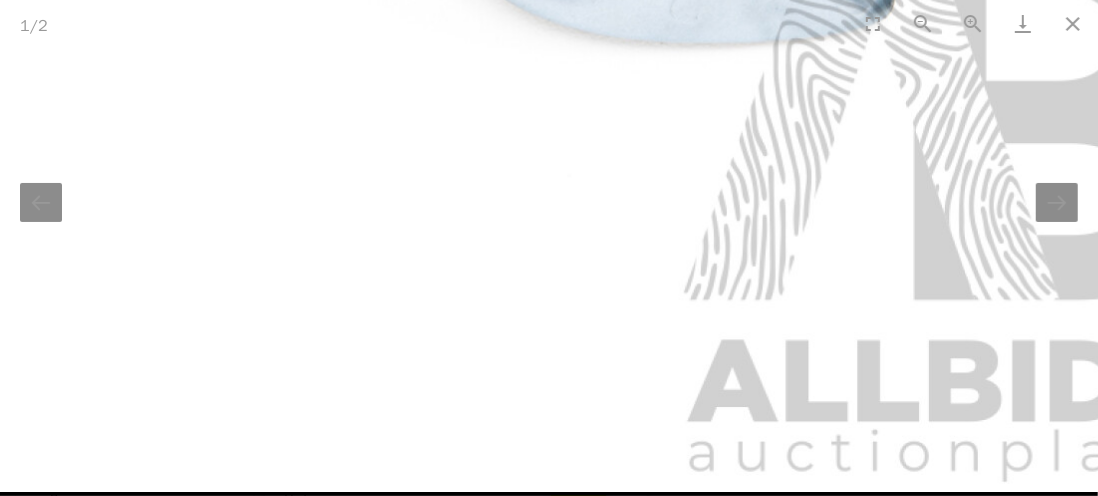 scroll, scrollTop: 0, scrollLeft: 0, axis: both 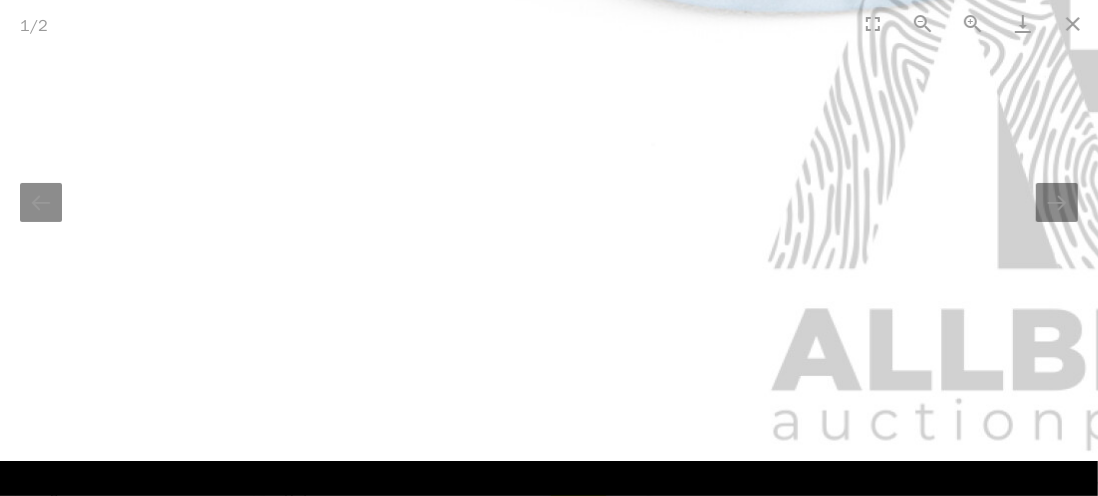 drag, startPoint x: 573, startPoint y: 337, endPoint x: 661, endPoint y: 146, distance: 210.29741 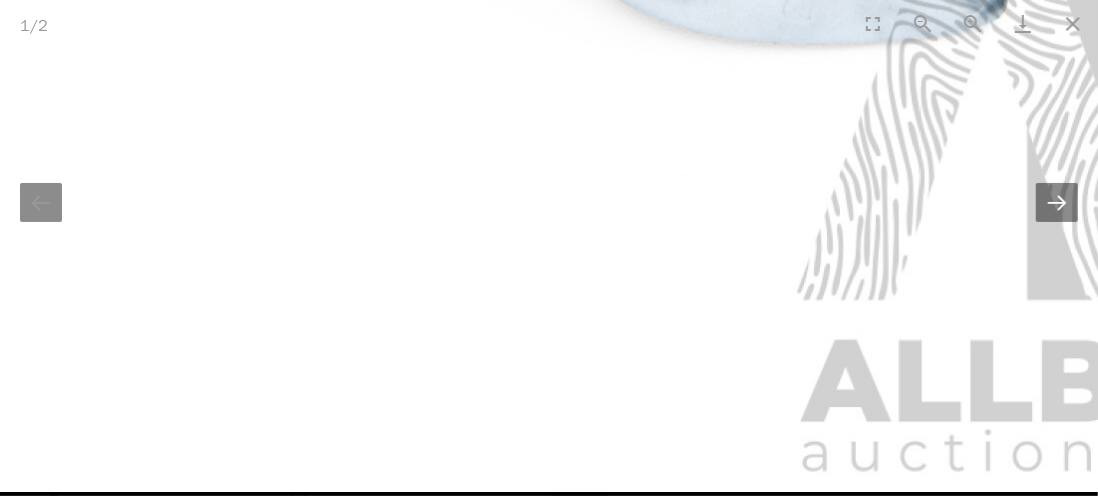 click at bounding box center (1057, 202) 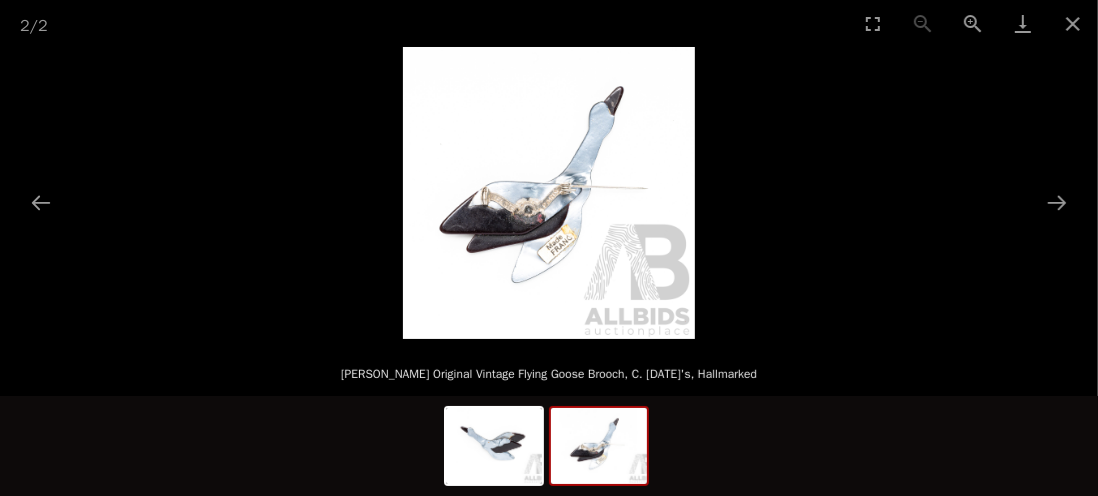 click at bounding box center [549, 193] 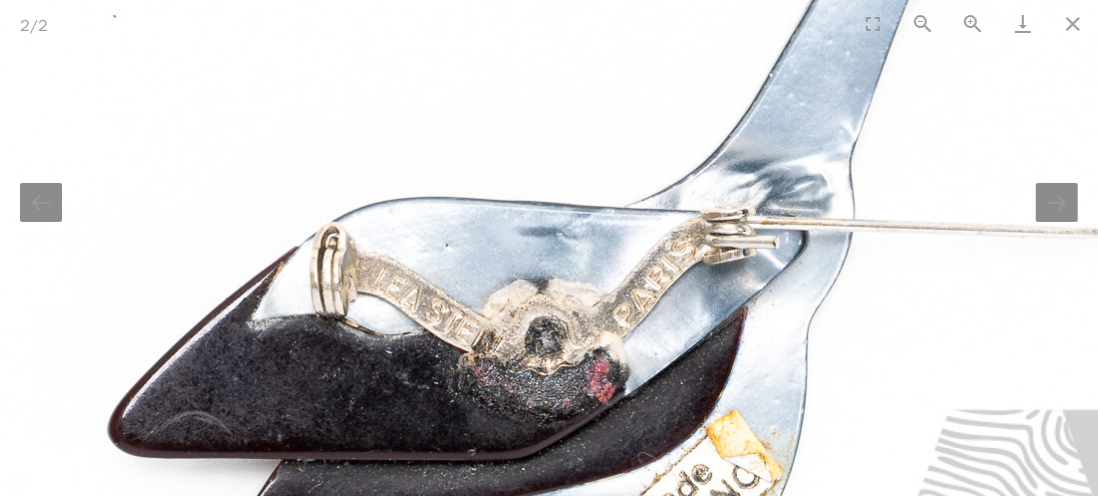 scroll, scrollTop: 0, scrollLeft: 0, axis: both 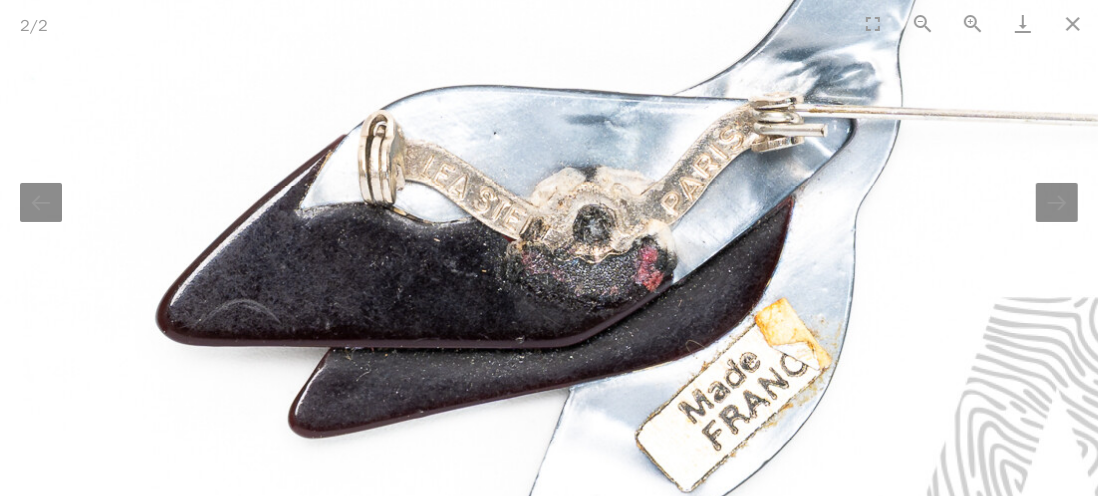 drag, startPoint x: 498, startPoint y: 228, endPoint x: 548, endPoint y: 106, distance: 131.8484 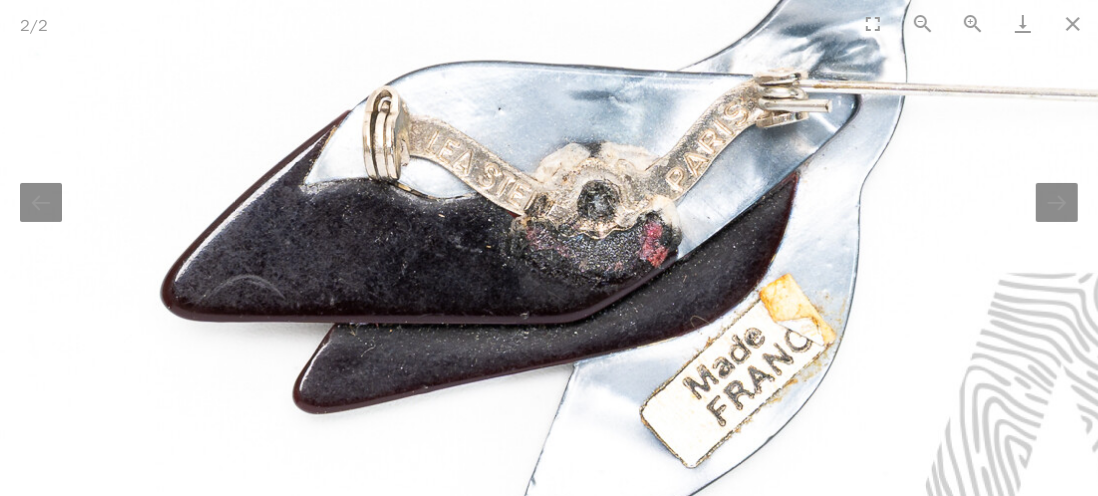 scroll, scrollTop: 0, scrollLeft: 0, axis: both 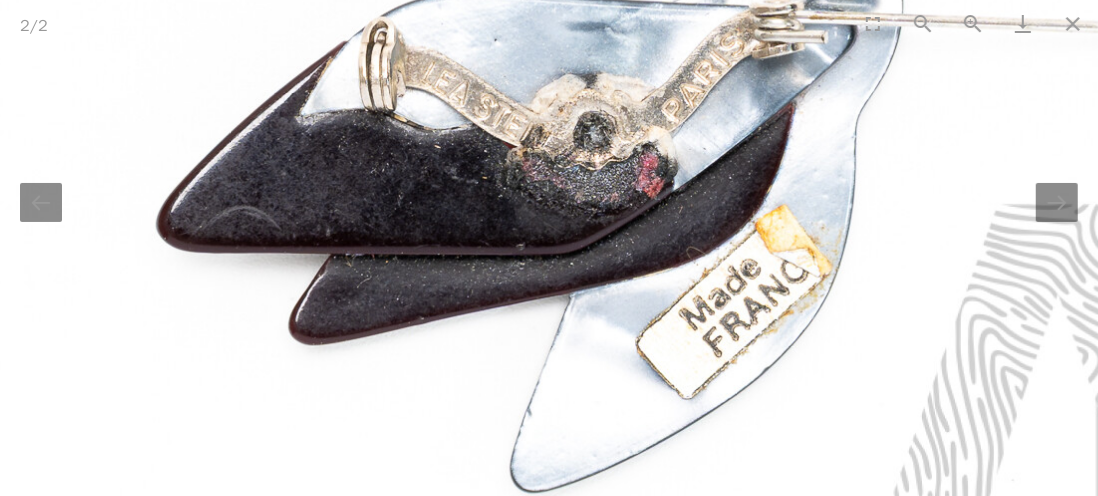 drag, startPoint x: 702, startPoint y: 200, endPoint x: 691, endPoint y: 34, distance: 166.36406 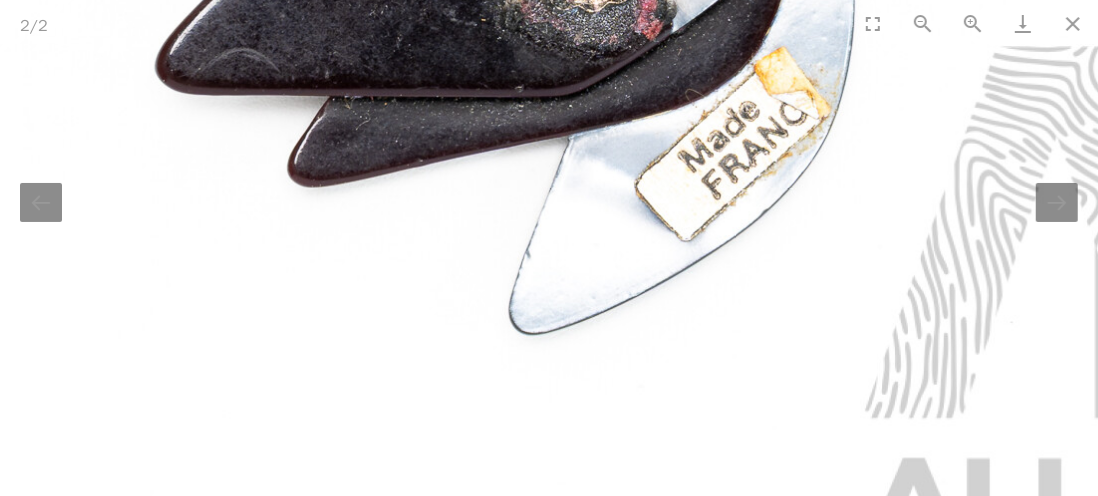 drag, startPoint x: 761, startPoint y: 263, endPoint x: 833, endPoint y: 80, distance: 196.65453 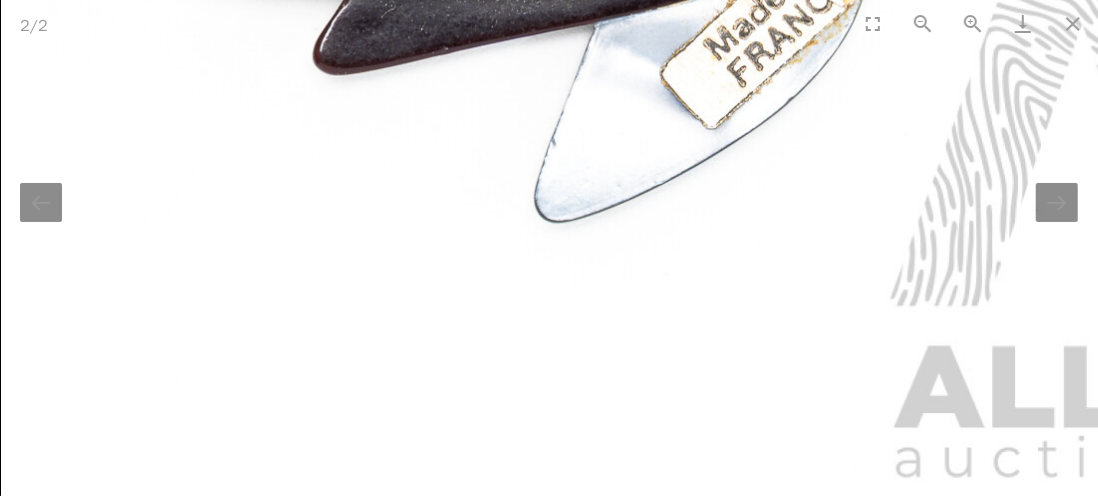 scroll, scrollTop: 0, scrollLeft: 0, axis: both 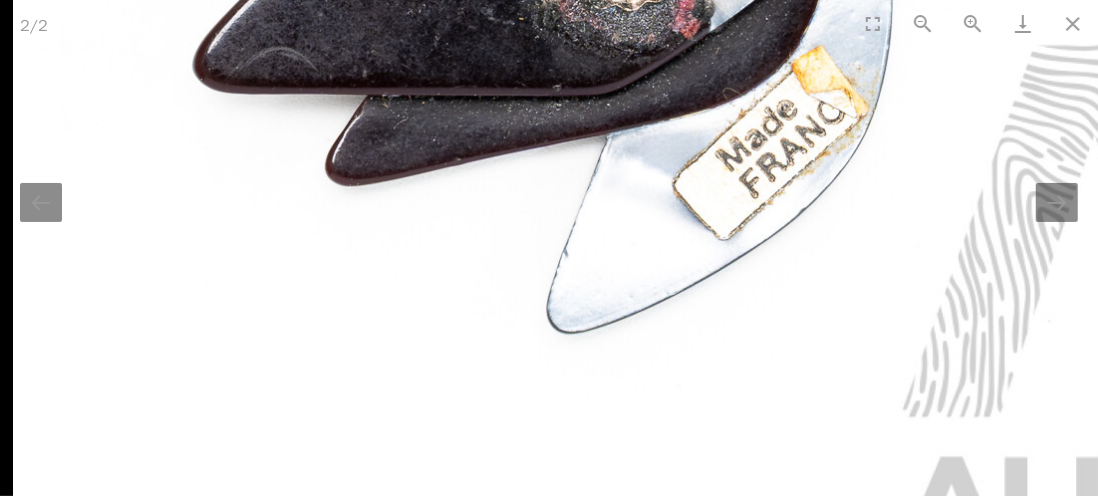 drag, startPoint x: 582, startPoint y: 164, endPoint x: 717, endPoint y: 294, distance: 187.41664 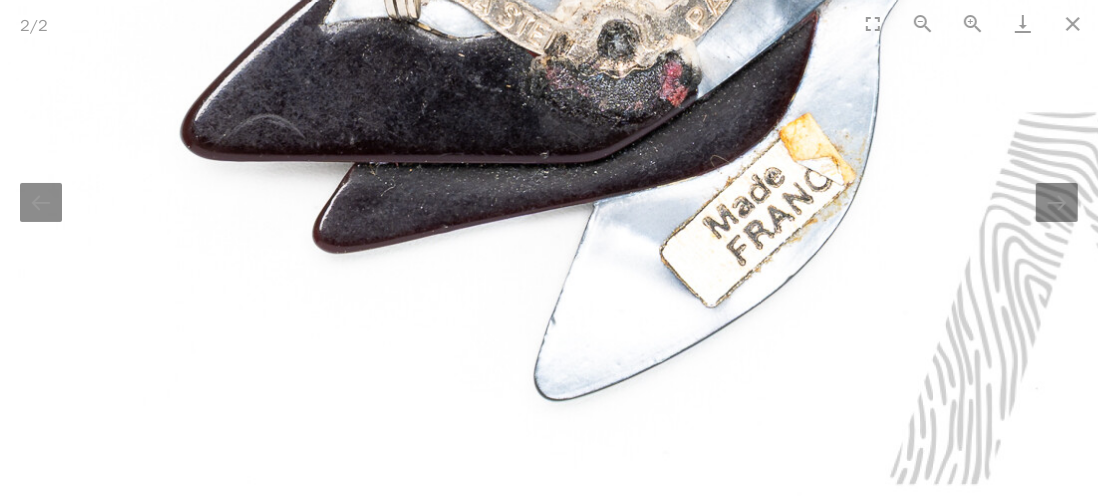 scroll, scrollTop: 0, scrollLeft: 0, axis: both 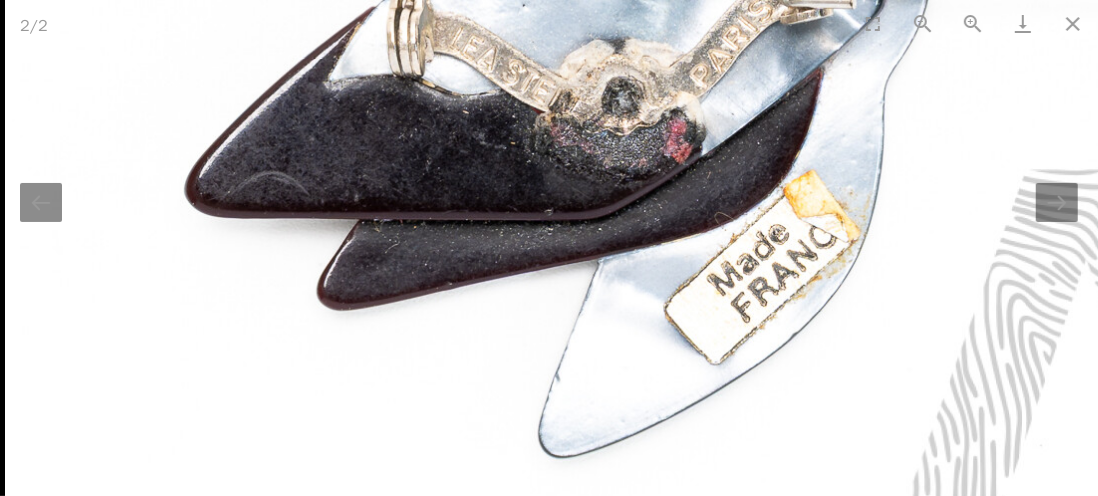 drag, startPoint x: 439, startPoint y: 326, endPoint x: 541, endPoint y: 314, distance: 102.70345 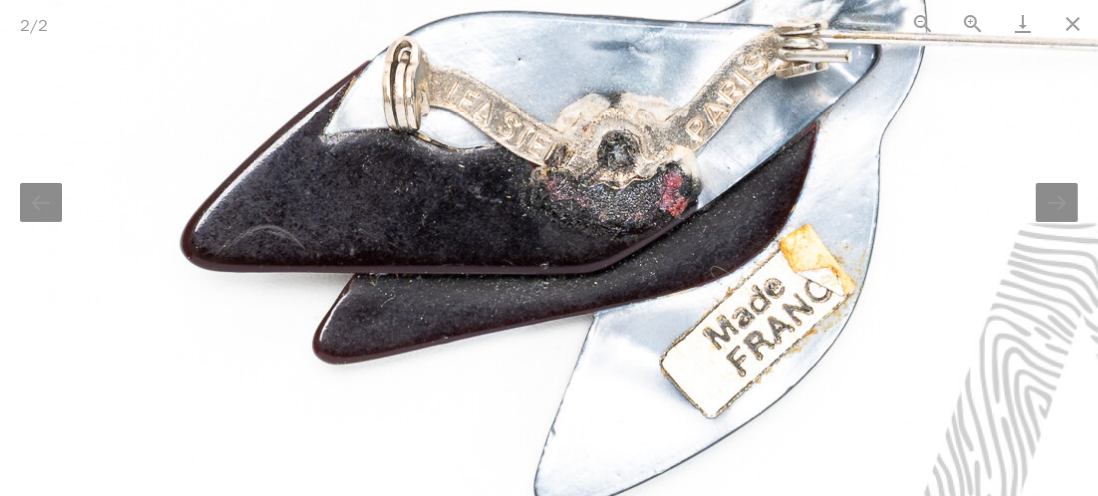 click at bounding box center [717, 69] 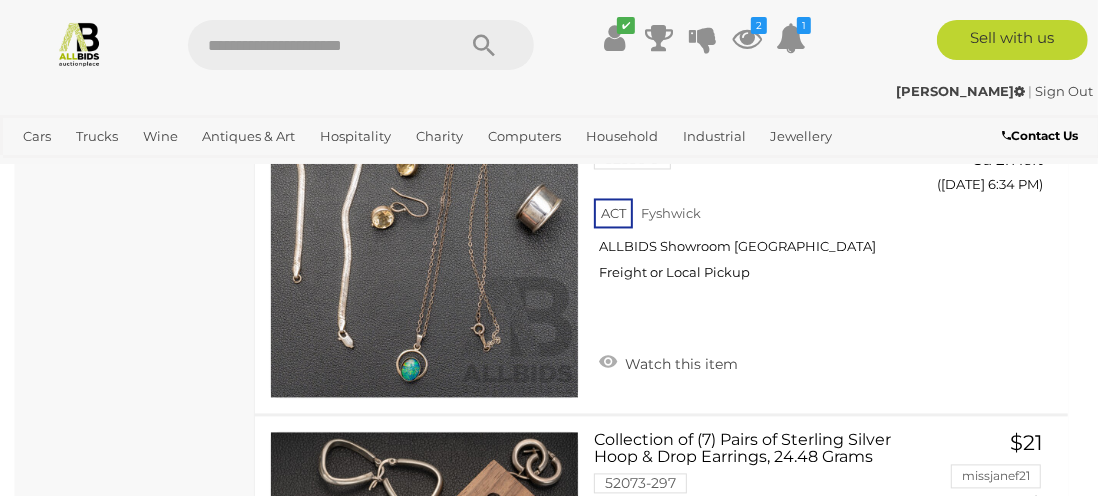 scroll, scrollTop: 14631, scrollLeft: 0, axis: vertical 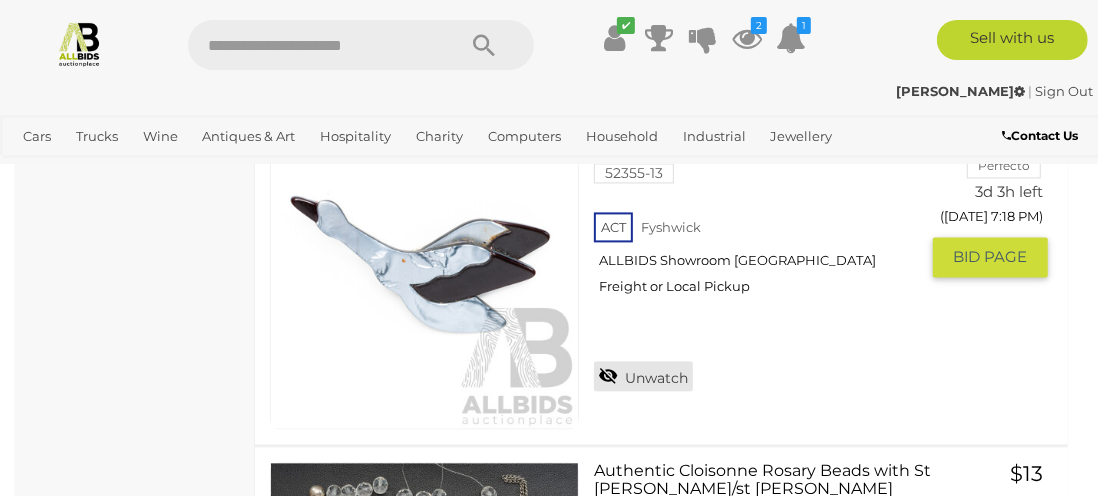 click on "Unwatch" at bounding box center (643, 376) 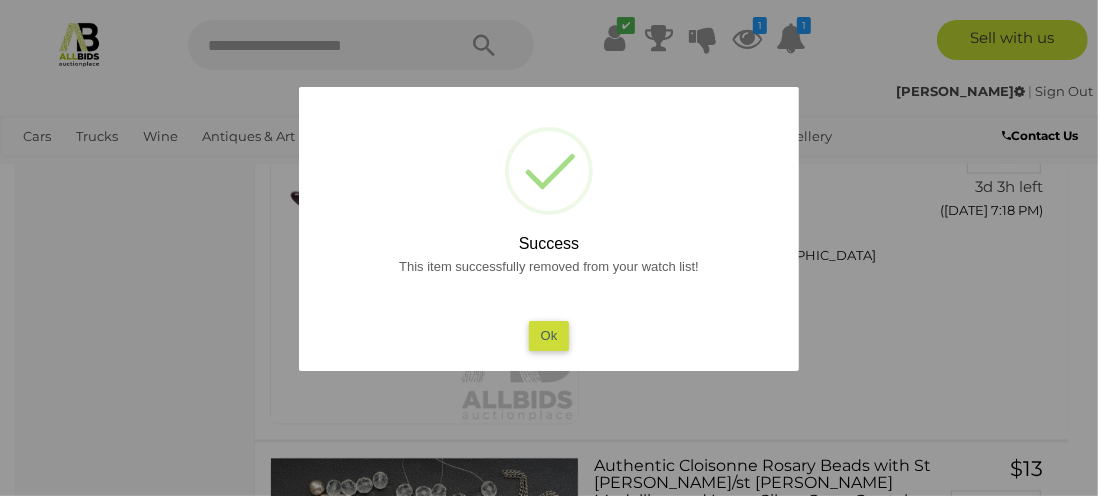 click on "Ok" at bounding box center (549, 335) 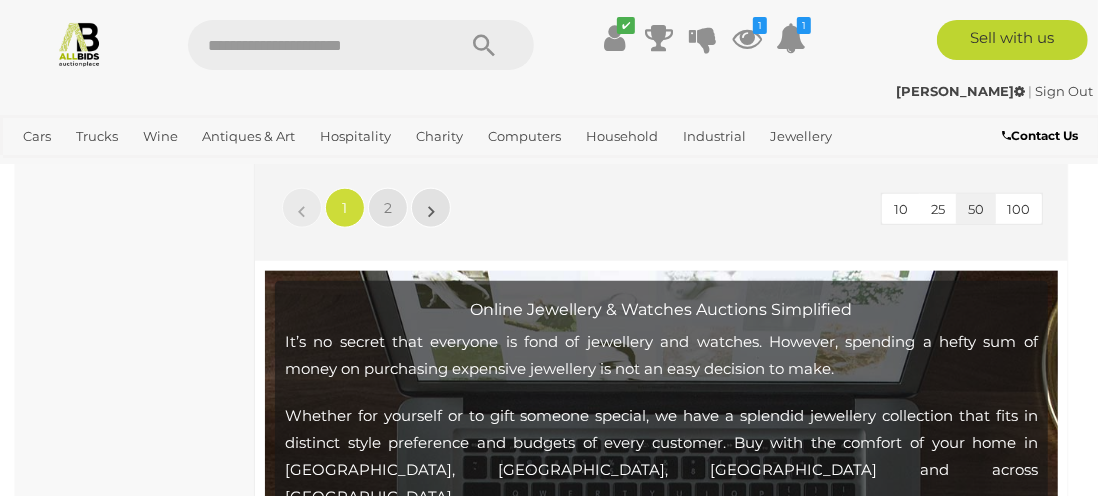 scroll, scrollTop: 17631, scrollLeft: 0, axis: vertical 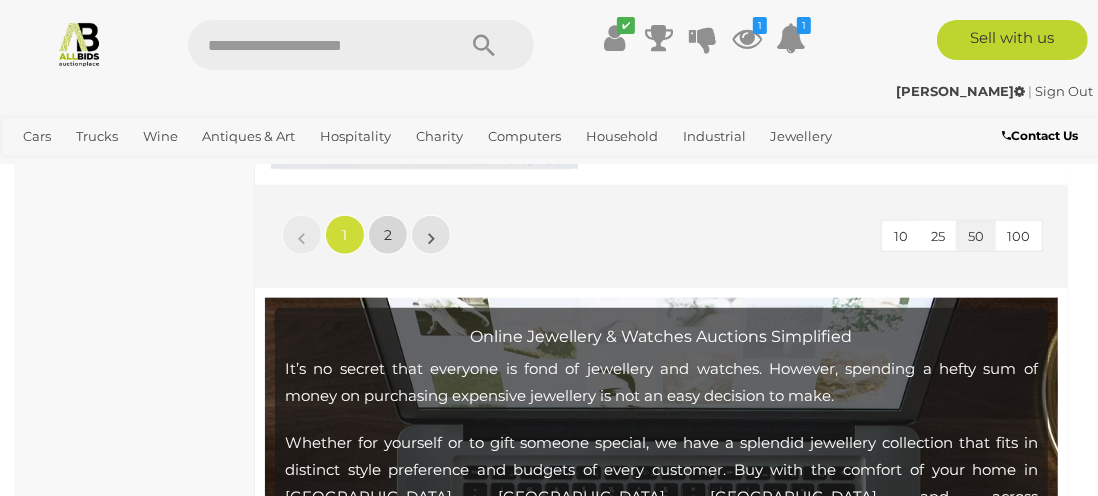 click on "2" at bounding box center [388, 235] 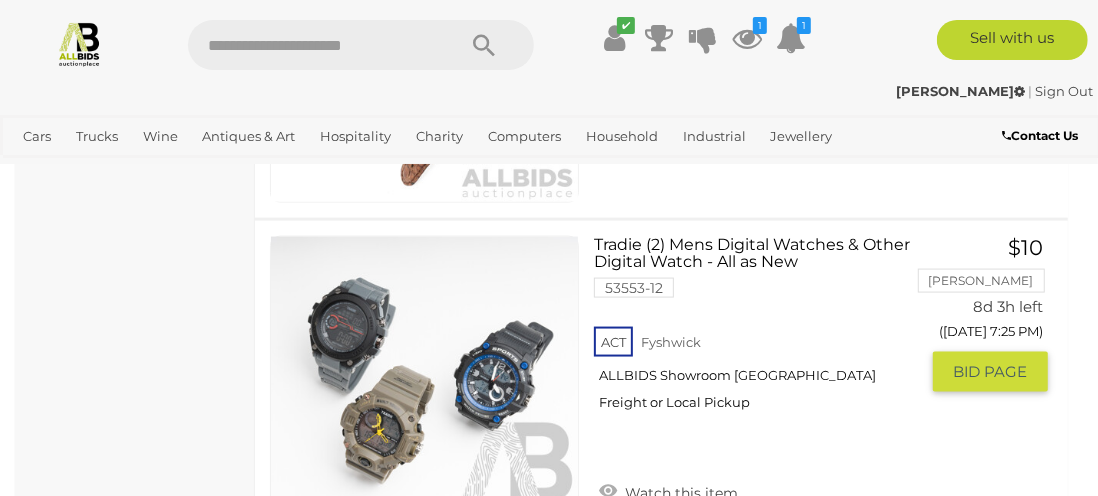 scroll, scrollTop: 9614, scrollLeft: 0, axis: vertical 